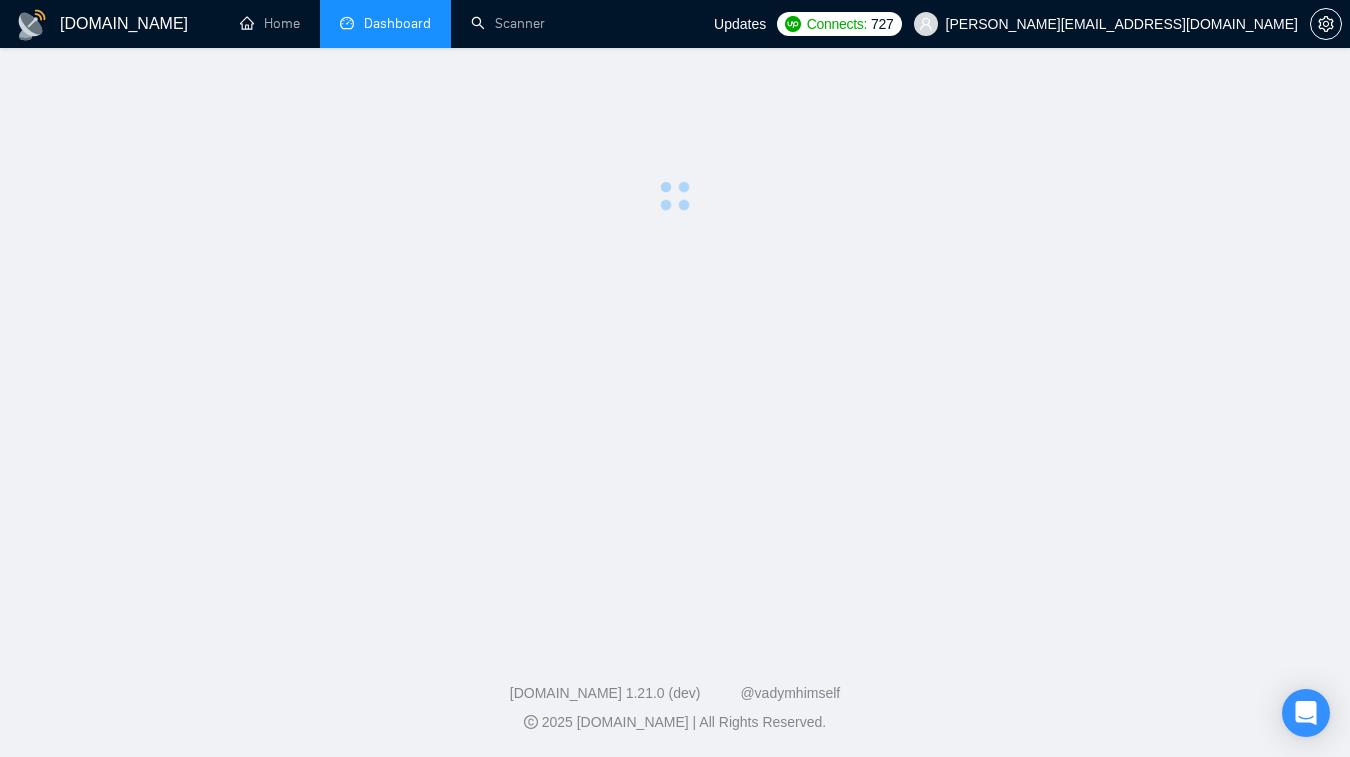 scroll, scrollTop: 0, scrollLeft: 0, axis: both 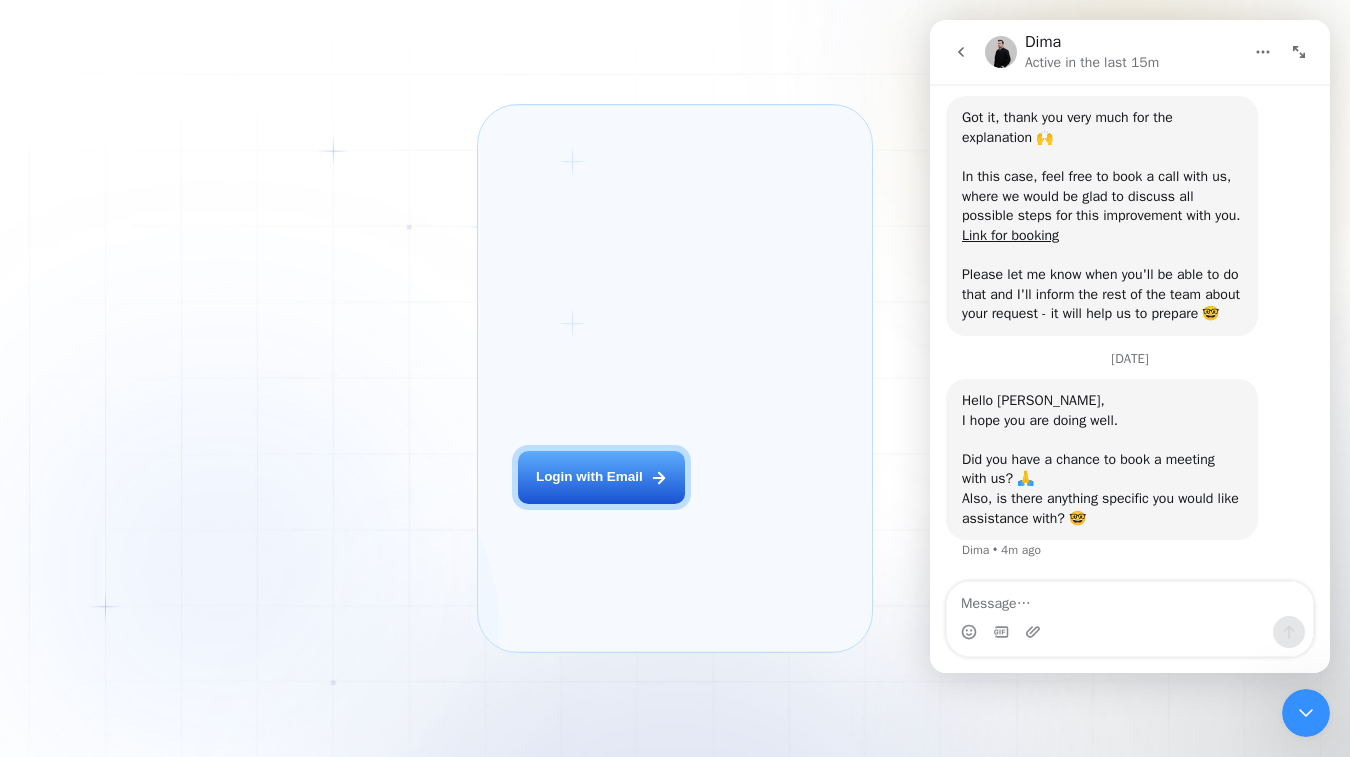 click on "Login with Email" at bounding box center (589, 477) 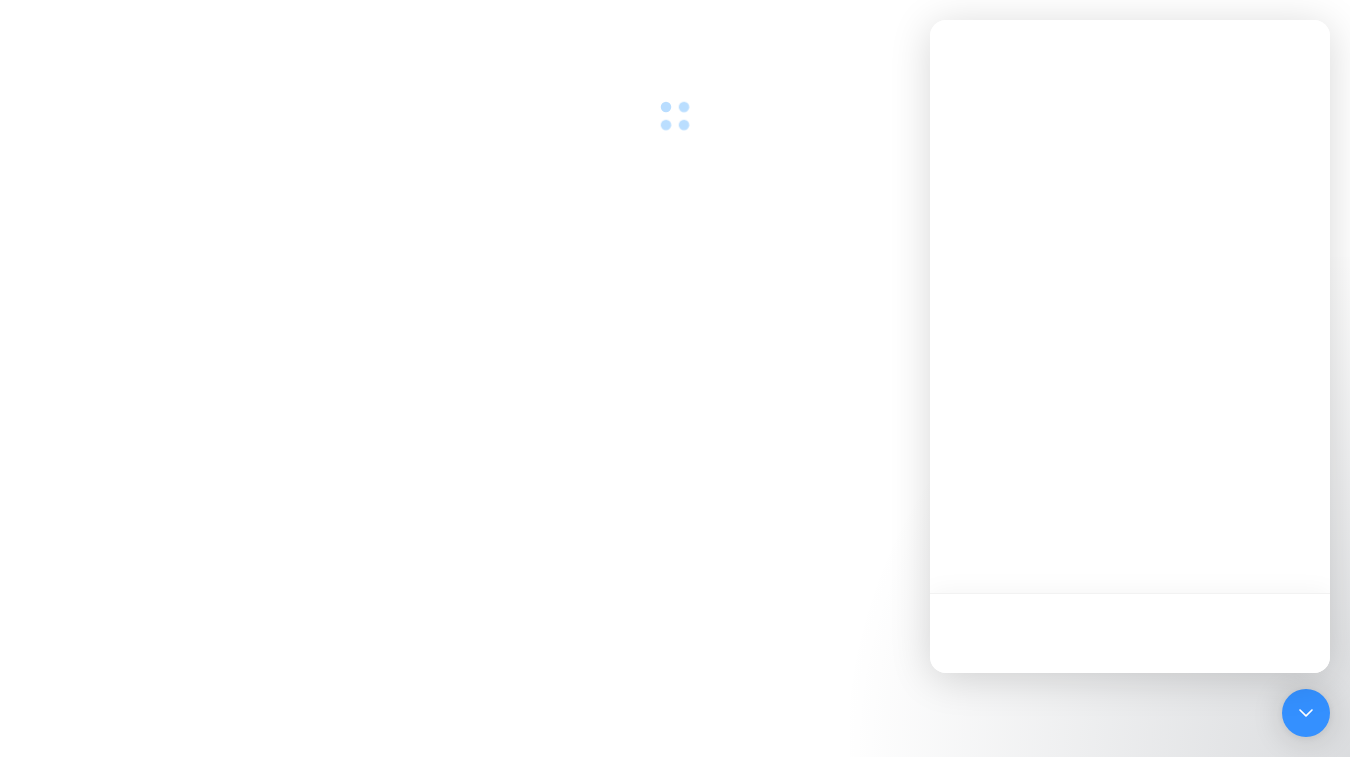 scroll, scrollTop: 0, scrollLeft: 0, axis: both 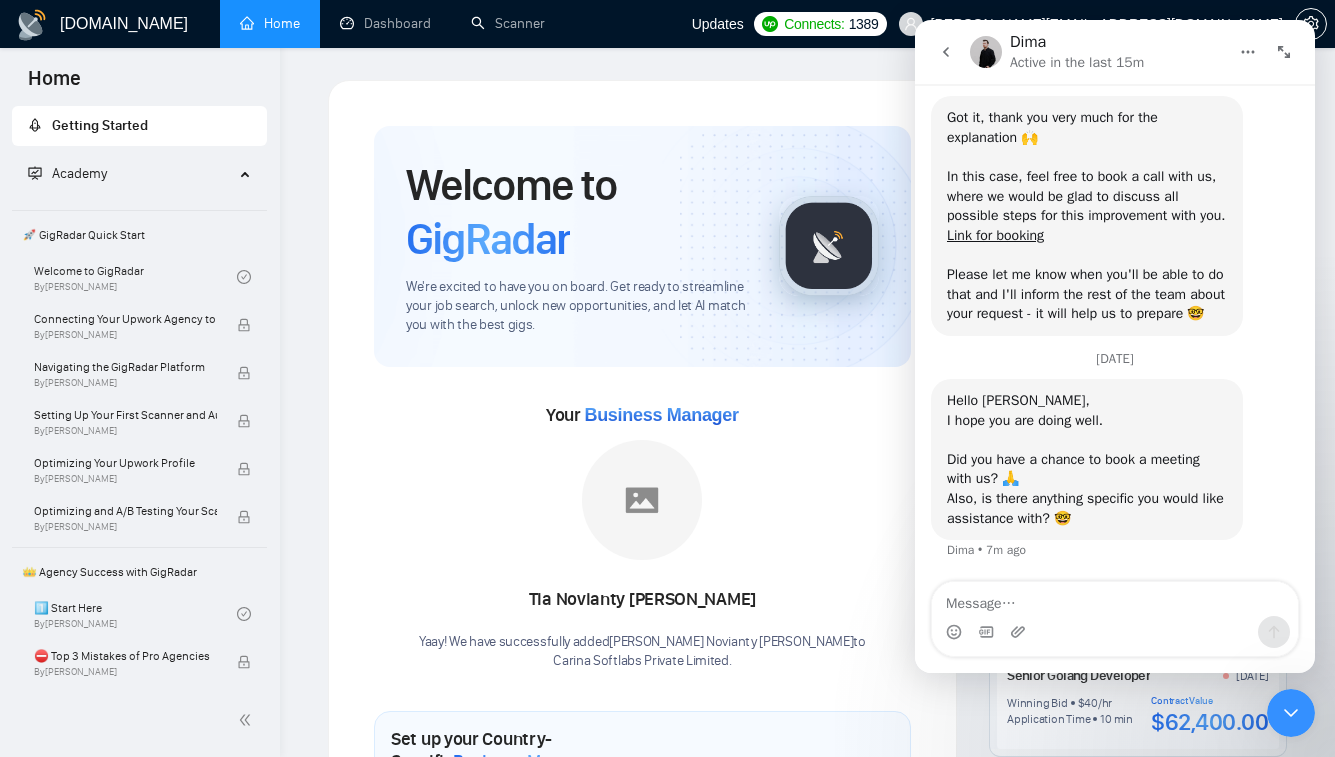 click at bounding box center [1115, 599] 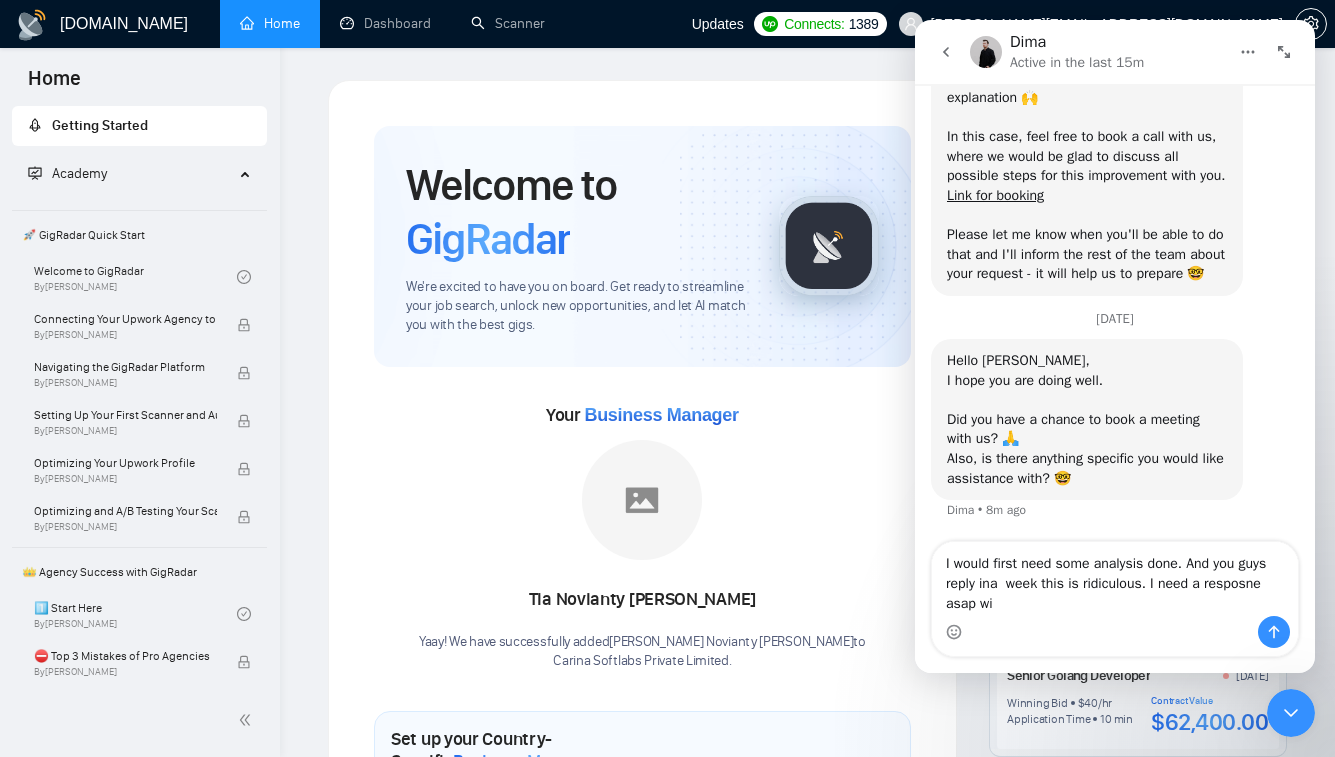 scroll, scrollTop: 1770, scrollLeft: 0, axis: vertical 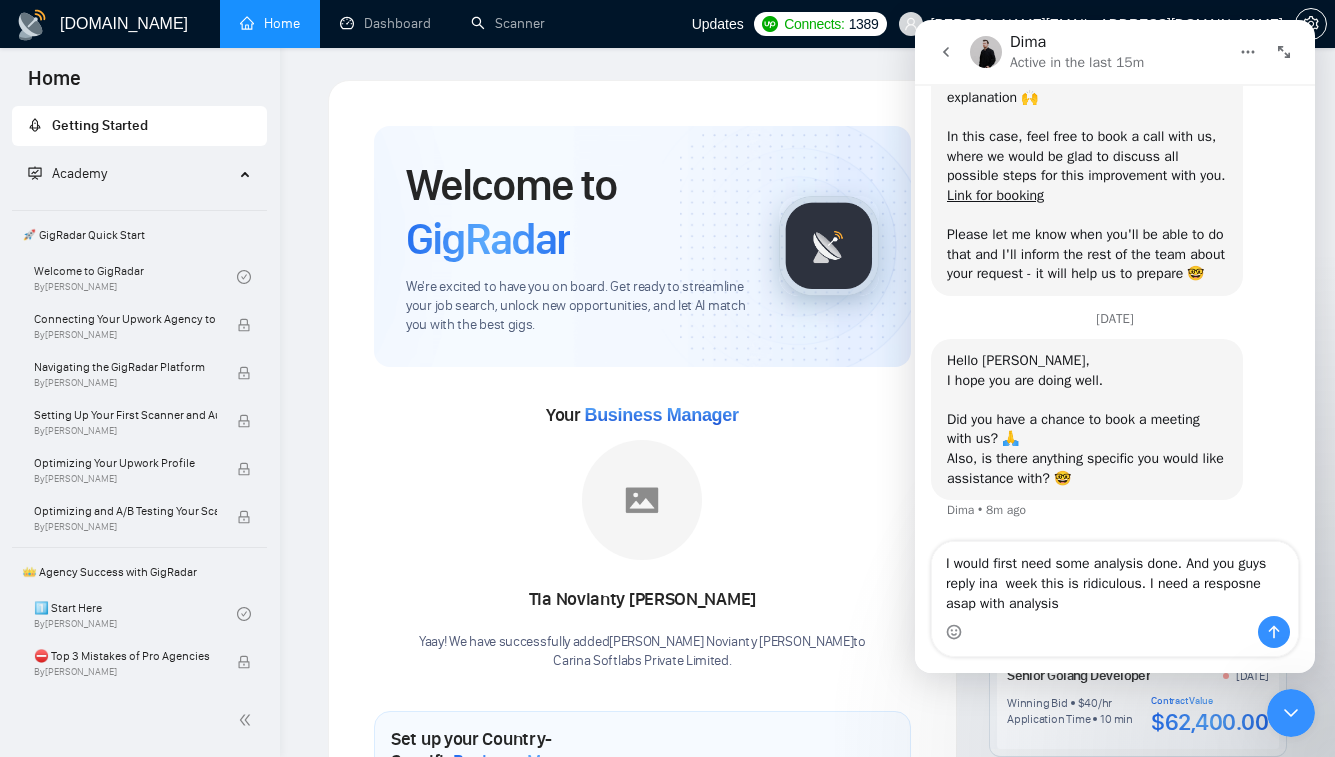 type on "I would first need some analysis done. And you guys reply ina  week this is ridiculous. I need a resposne asap with analysis." 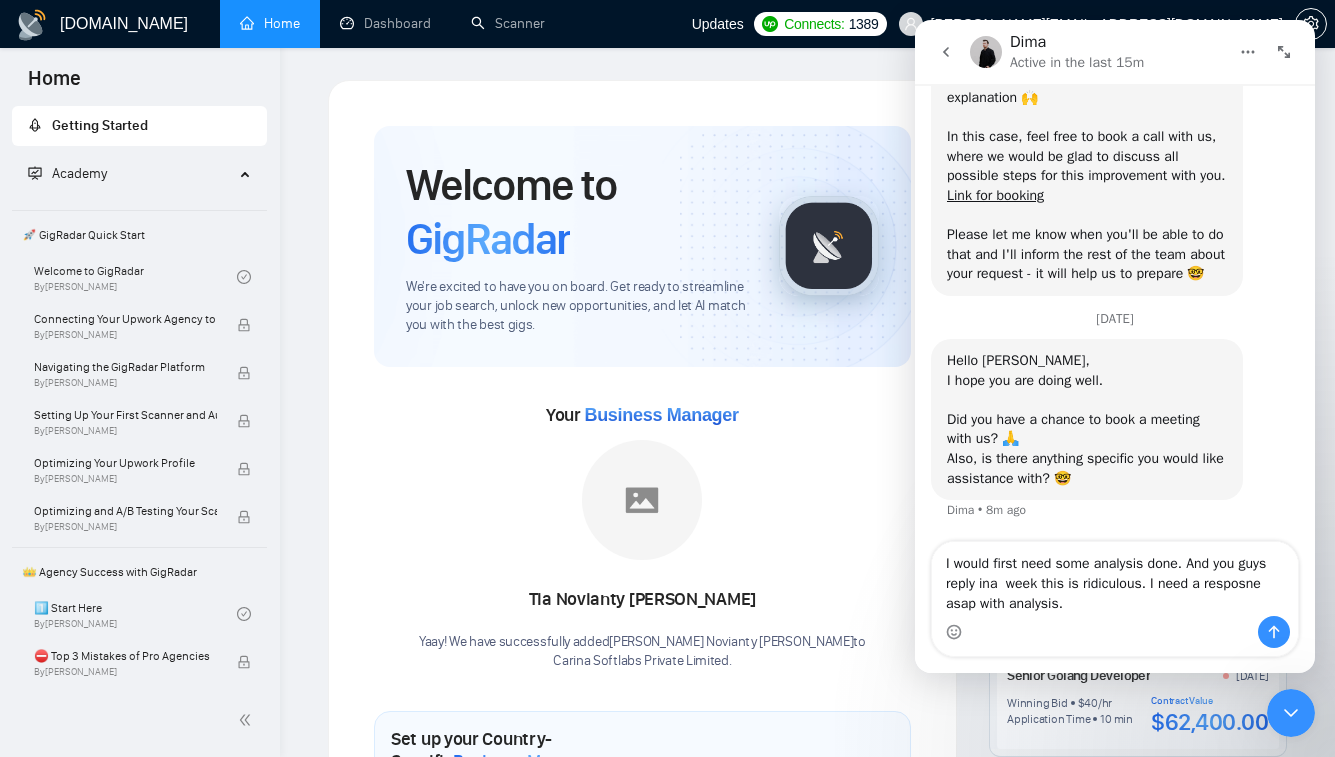 type 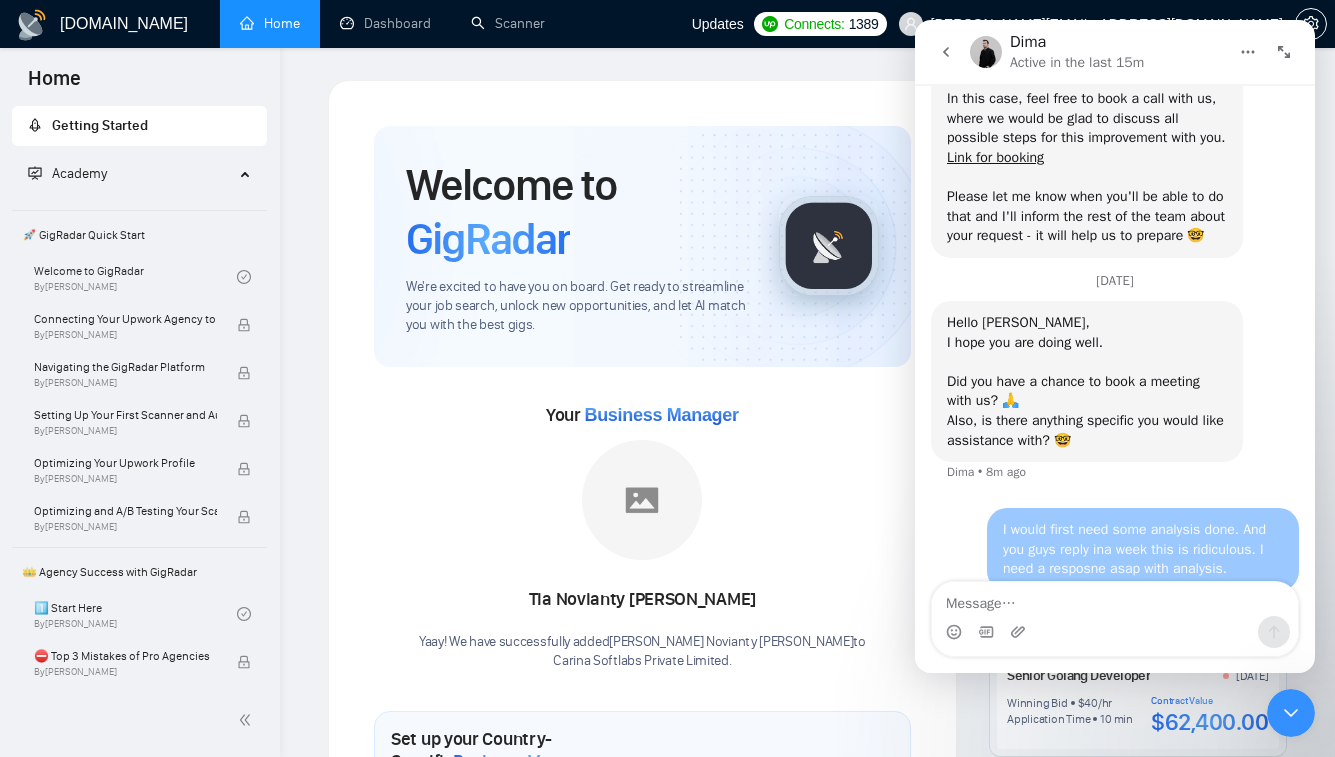 scroll, scrollTop: 1829, scrollLeft: 0, axis: vertical 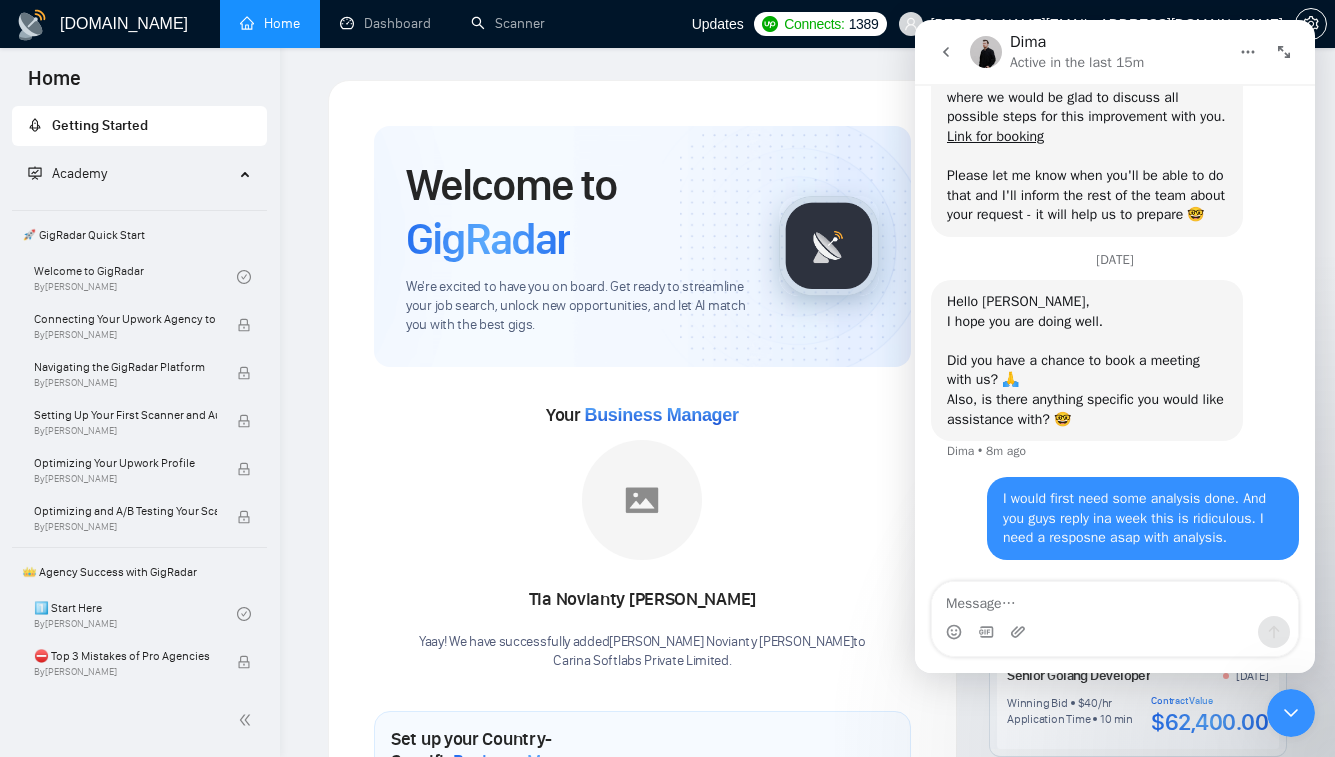 click at bounding box center [946, 52] 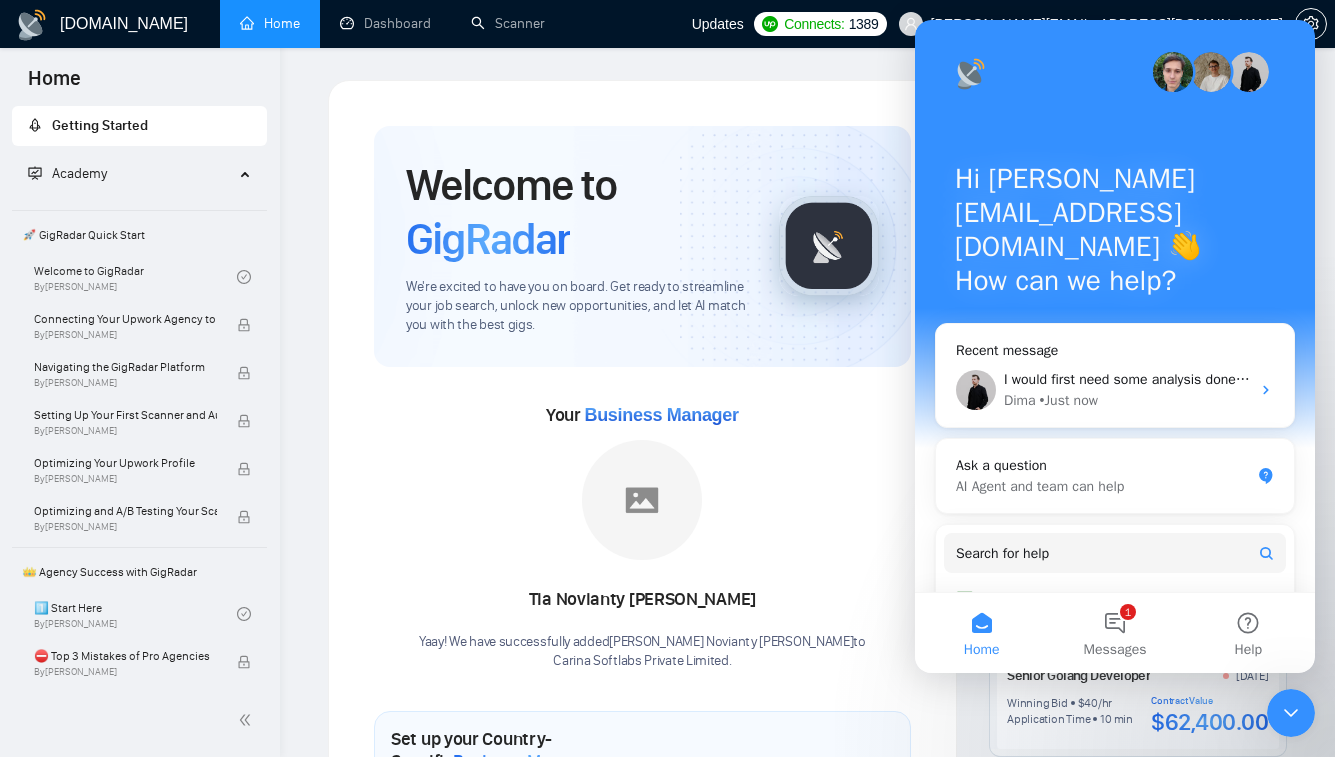 click on "1 Messages" at bounding box center [1114, 633] 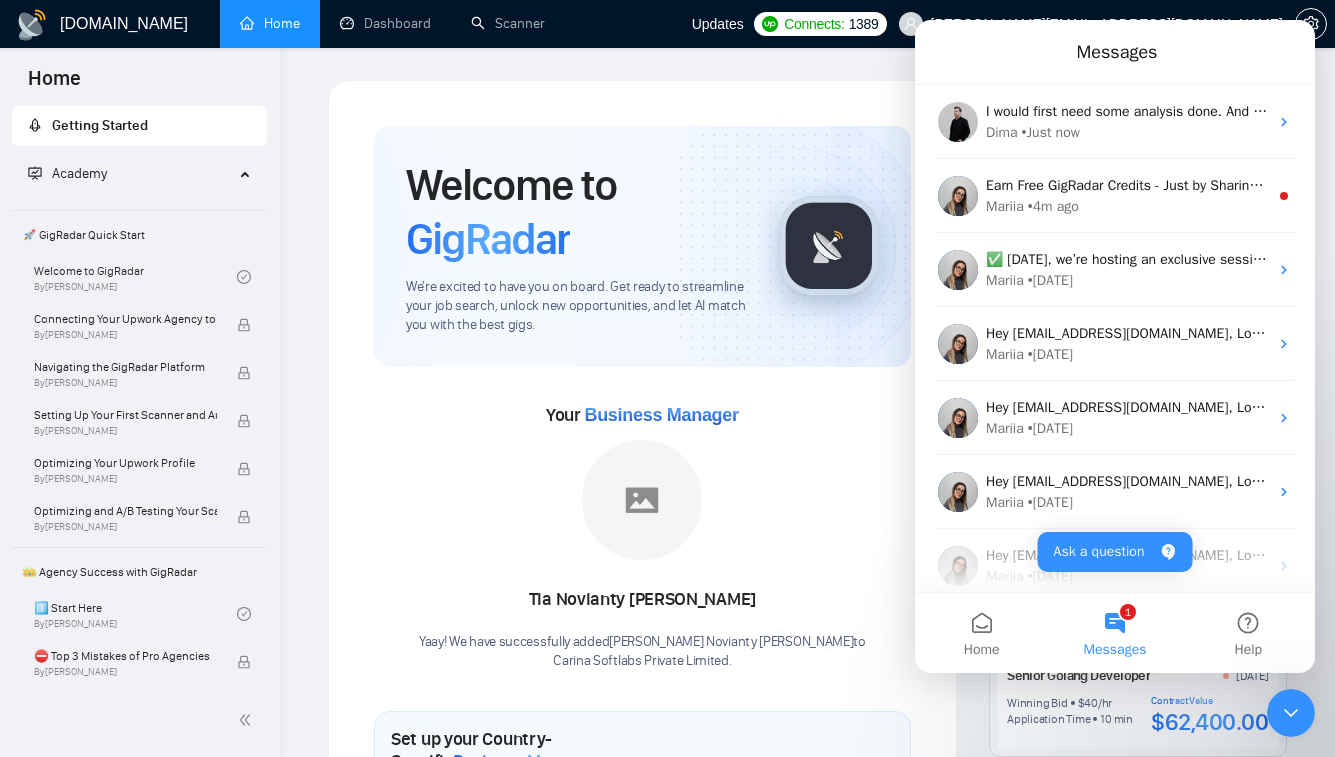 click on "Earn Free GigRadar Credits - Just by Sharing Your Story! 💬 Want more credits for sending proposals? It’s simple - share, inspire, and get rewarded! 🤫 Here’s how you can earn free credits: Introduce yourself in the #intros channel of the GigRadar Upwork Community and grab +20 credits for sending bids., Post your success story (closed projects, high LRR, etc.) in the #general channel and claim +50 credits for sending bids. Why? GigRadar is building a powerful network of freelancers and agencies. We want you to make valuable connections, showcase your wins, and inspire others while getting rewarded! 🚀 Not a member yet? Join our Slack community now 👉 Join Slack Community Claiming your credits is easy: Reply to this message with a screenshot of your post, and our Tech Support Team will instantly top up your credits! 💸 Mariia •  4m ago" at bounding box center [1115, 196] 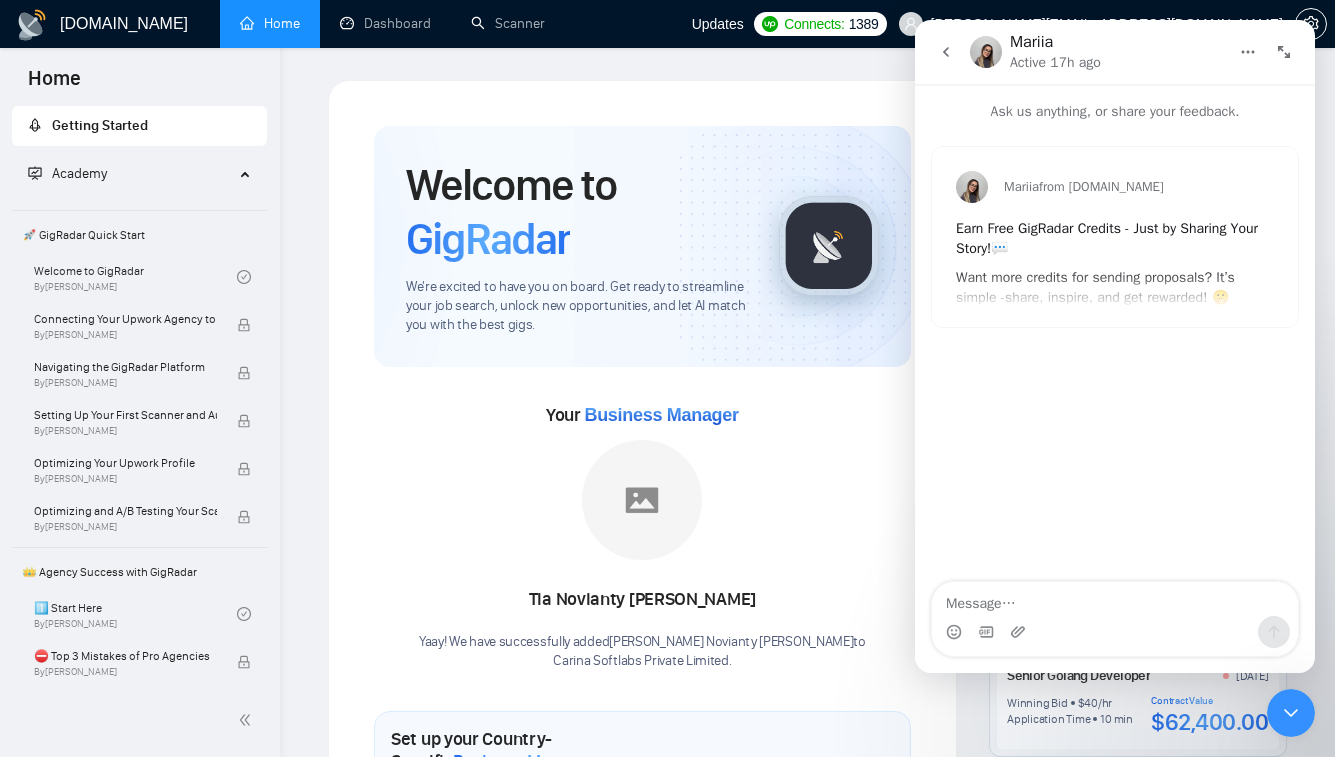 click on "Mariia  from GigRadar.io Earn Free GigRadar Credits - Just by Sharing Your Story!  💬 Want more credits for sending proposals? It’s simple -  share, inspire, and get rewarded! 🤫 Here’s how you can earn free credits: Introduce yourself  in the  #intros  channel of the  GigRadar Upwork Community  and grab  +20 credits  for sending bids. Post your success story  (closed projects, high LRR, etc.) in the  #general  channel and claim  +50 credits  for sending bids. Why? GigRadar is building a powerful network of freelancers and agencies.  We want you to make valuable connections, showcase your wins, and inspire others while getting rewarded!  🚀 Not a member yet? Join our Slack community now 👉  Join Slack Community Claiming your credits is easy: Reply to this message with a  screenshot of your post , and our Tech Support Team will instantly top up your credits! 💸" at bounding box center (1115, 237) 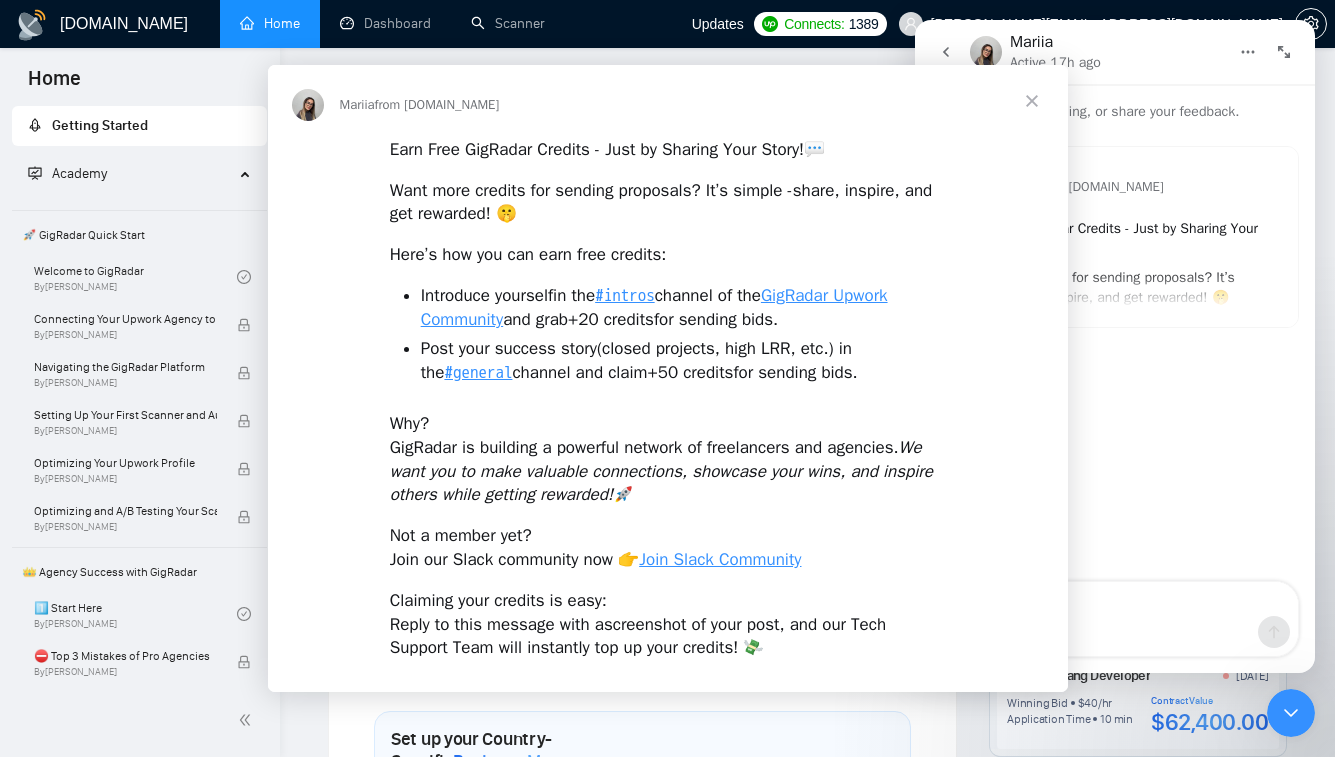 scroll, scrollTop: 0, scrollLeft: 0, axis: both 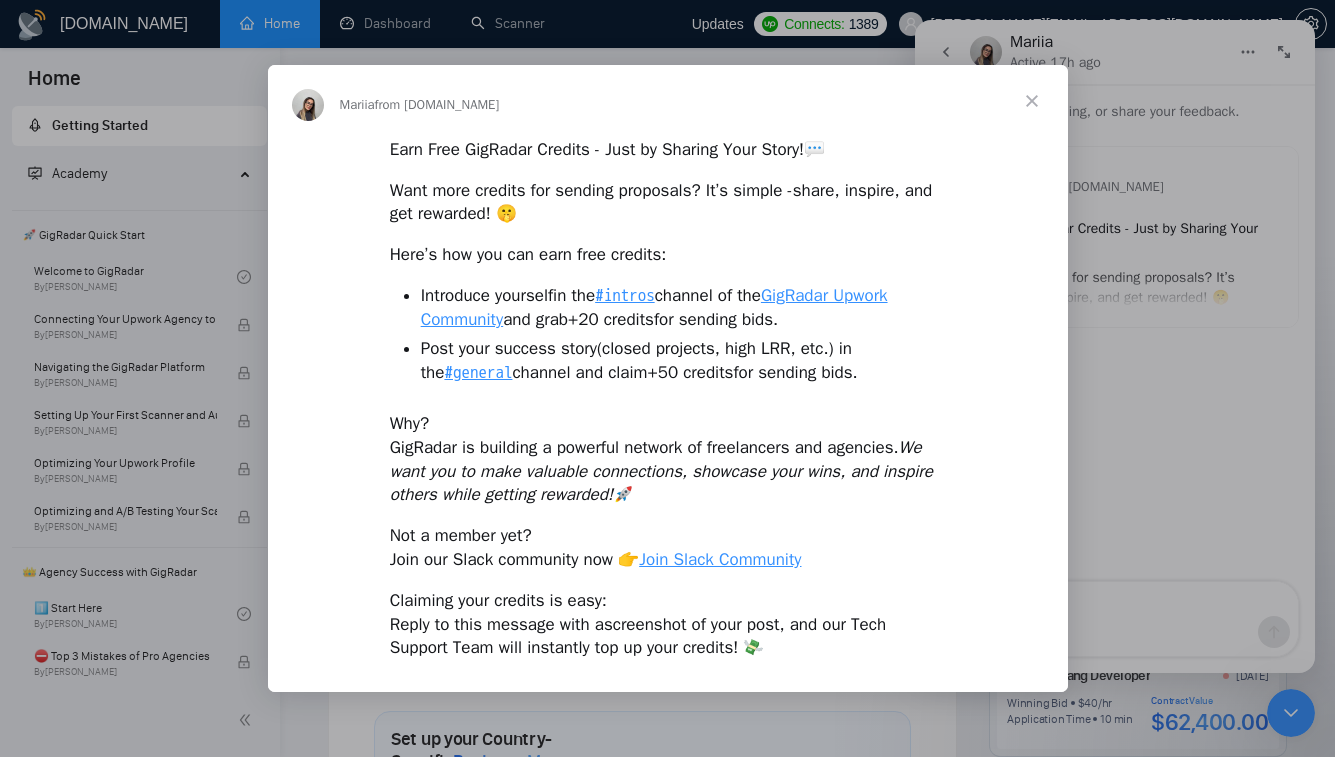 click at bounding box center [1032, 101] 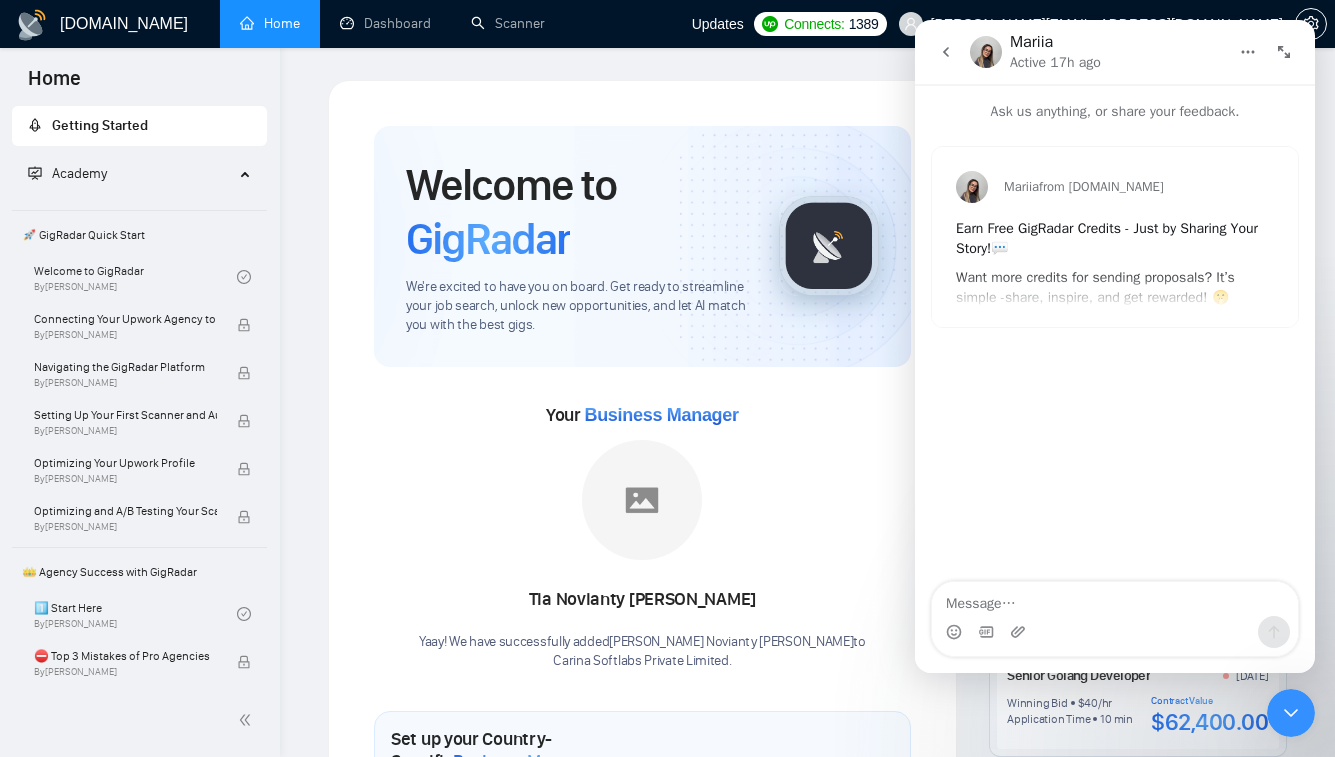 click 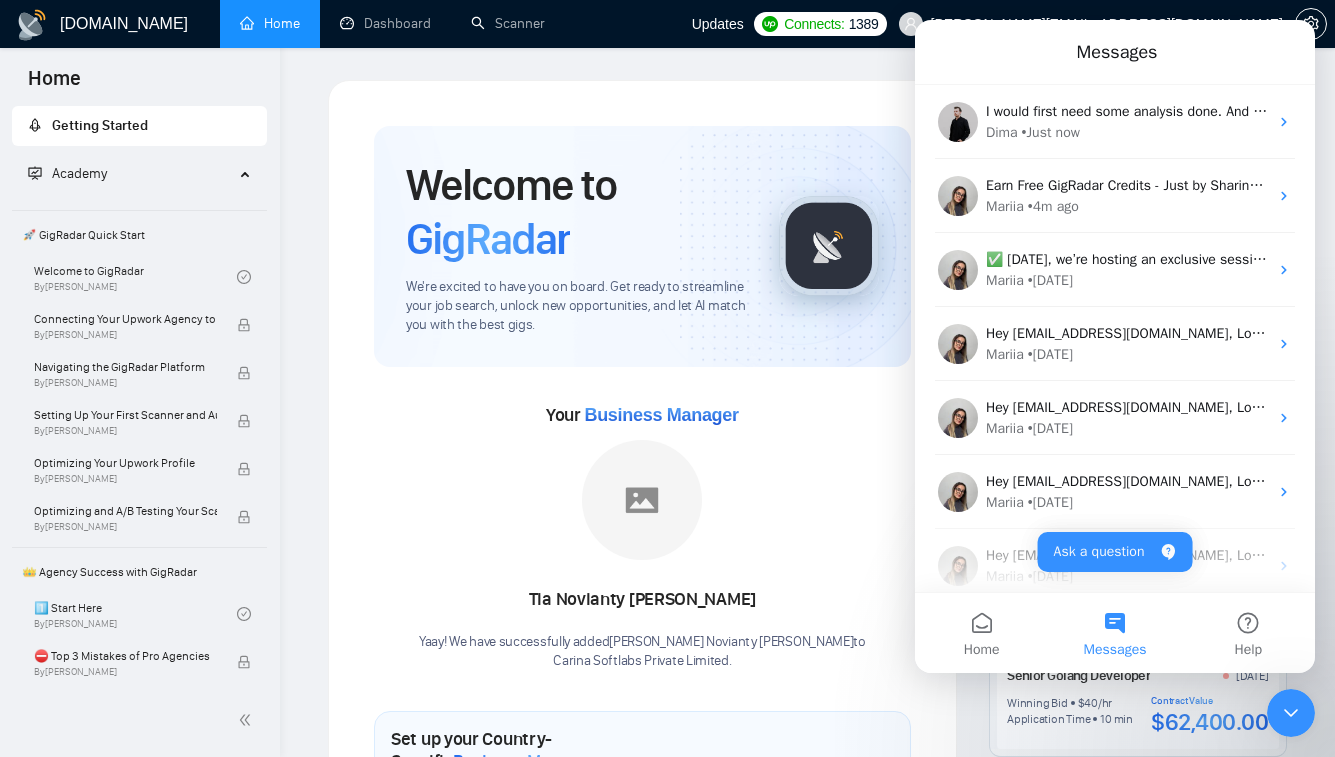 click 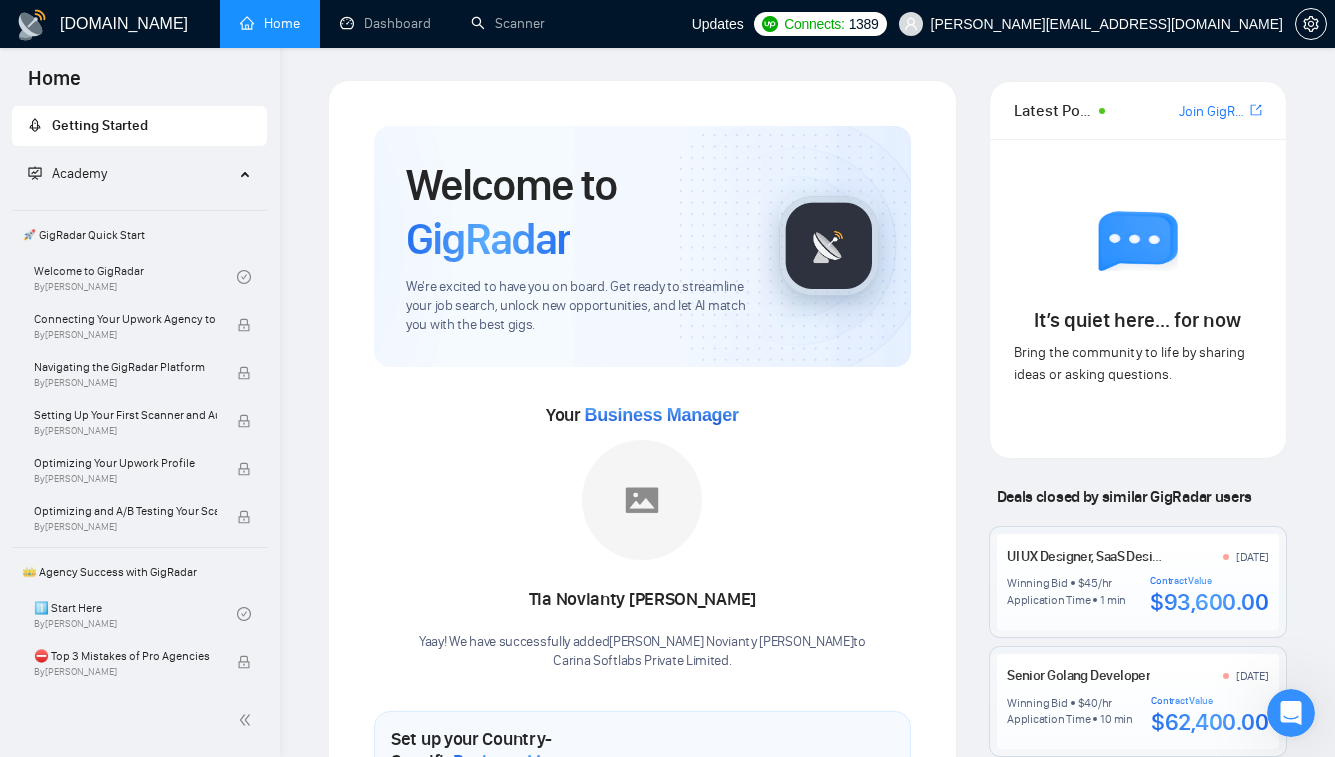 scroll, scrollTop: 0, scrollLeft: 0, axis: both 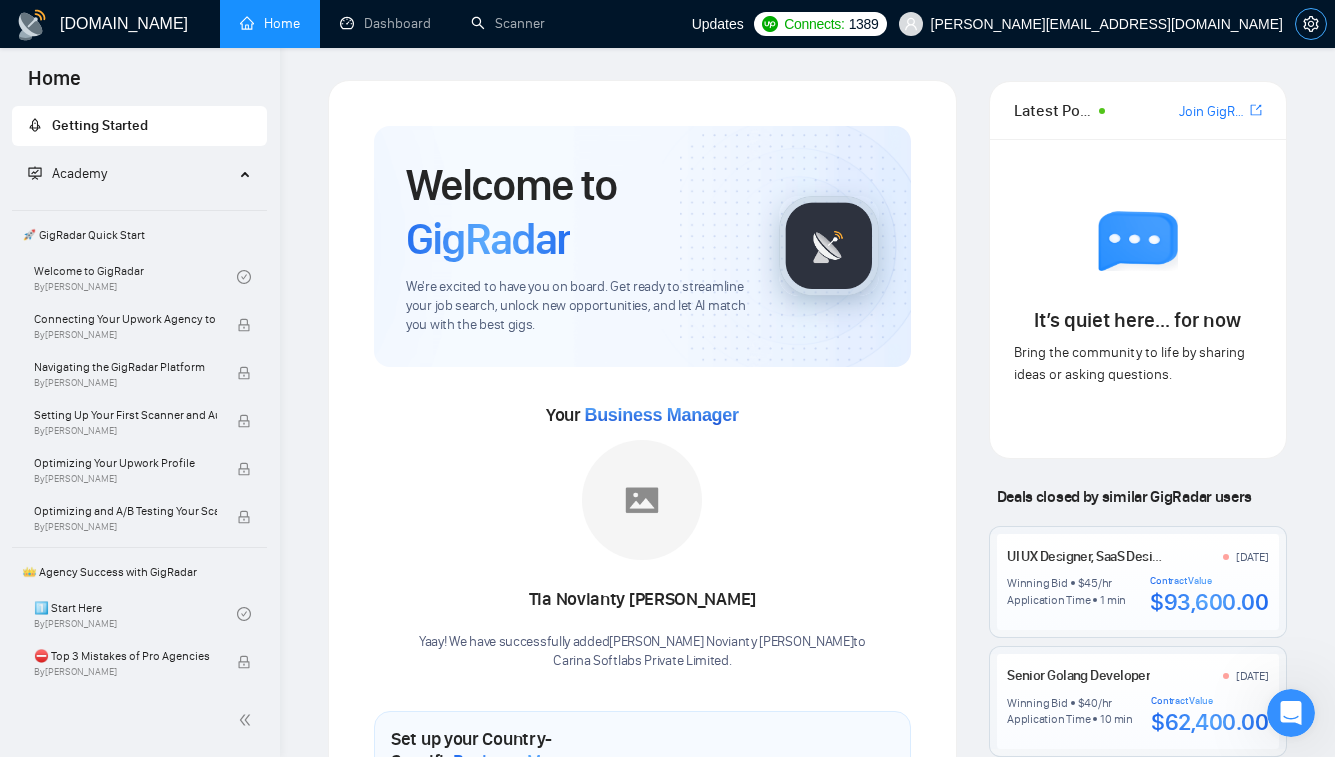 click at bounding box center (1311, 24) 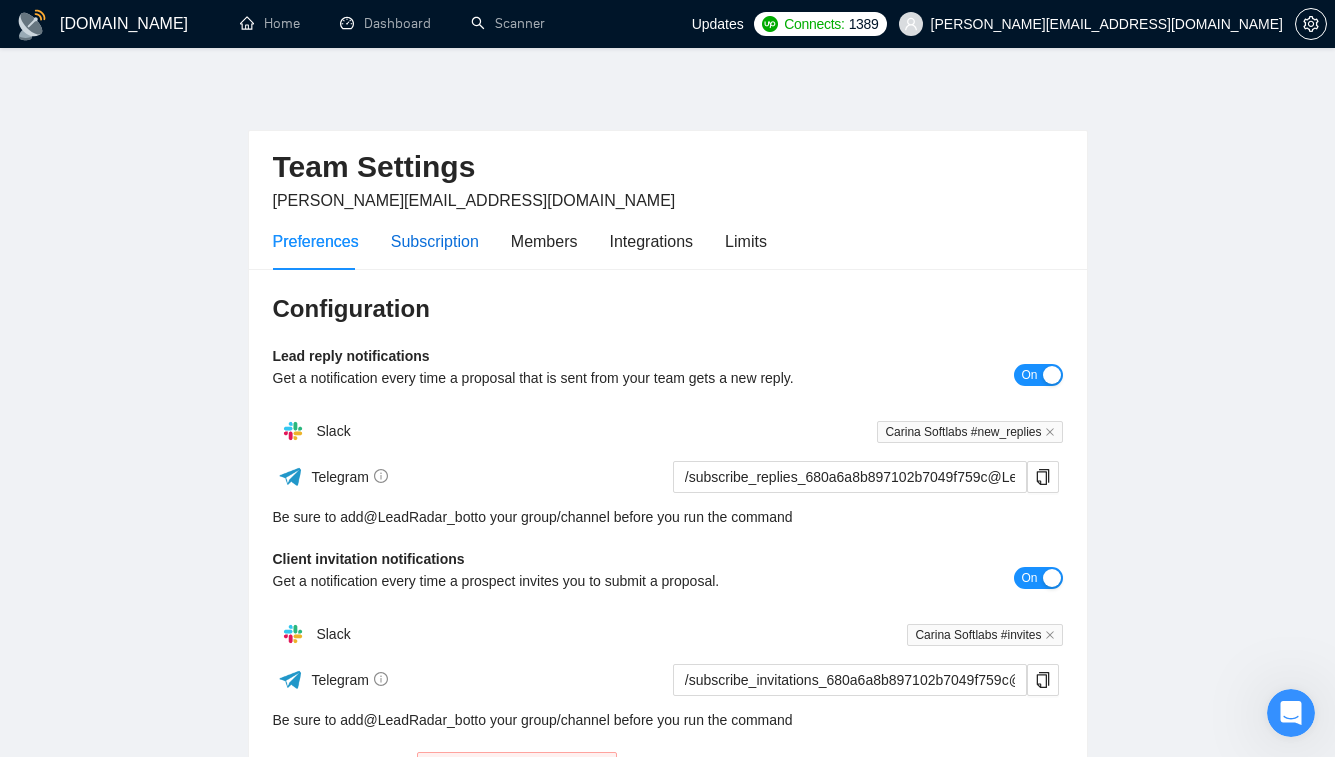 click on "Subscription" at bounding box center [435, 241] 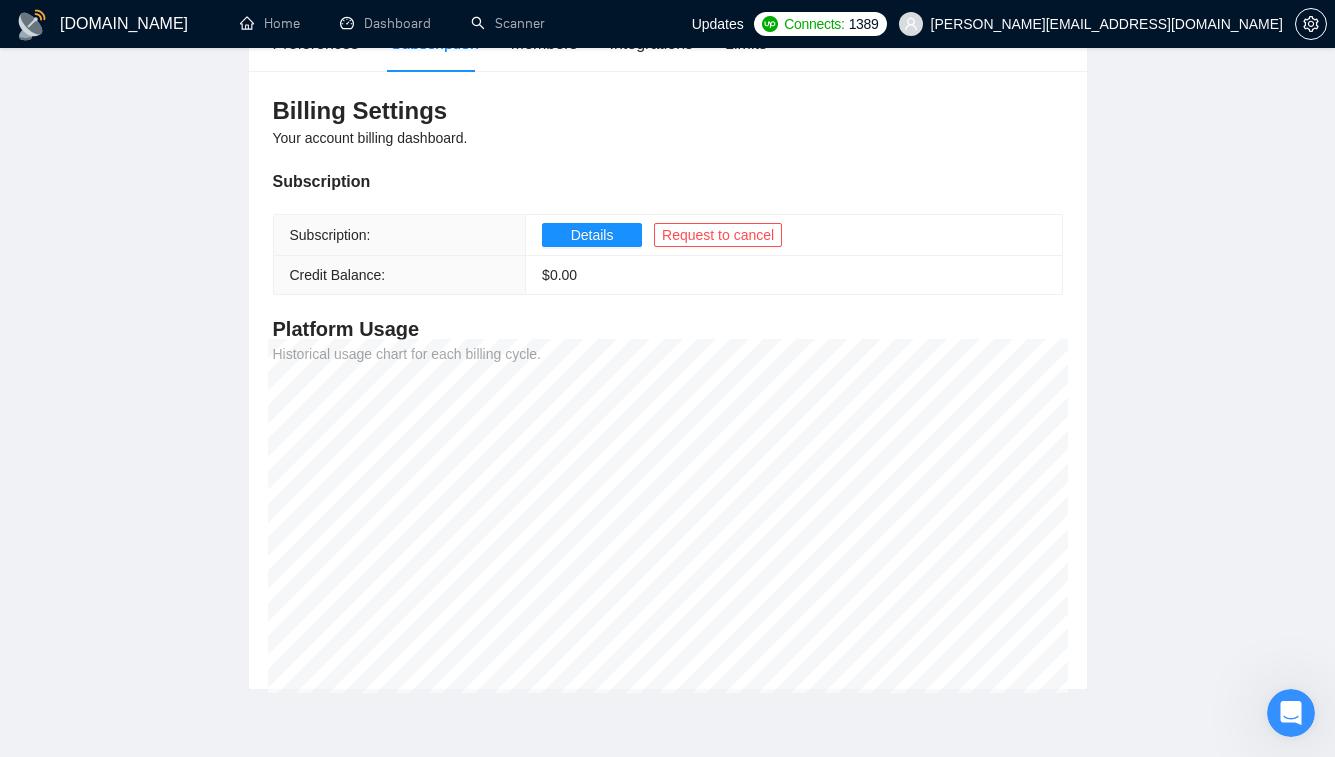 scroll, scrollTop: 200, scrollLeft: 0, axis: vertical 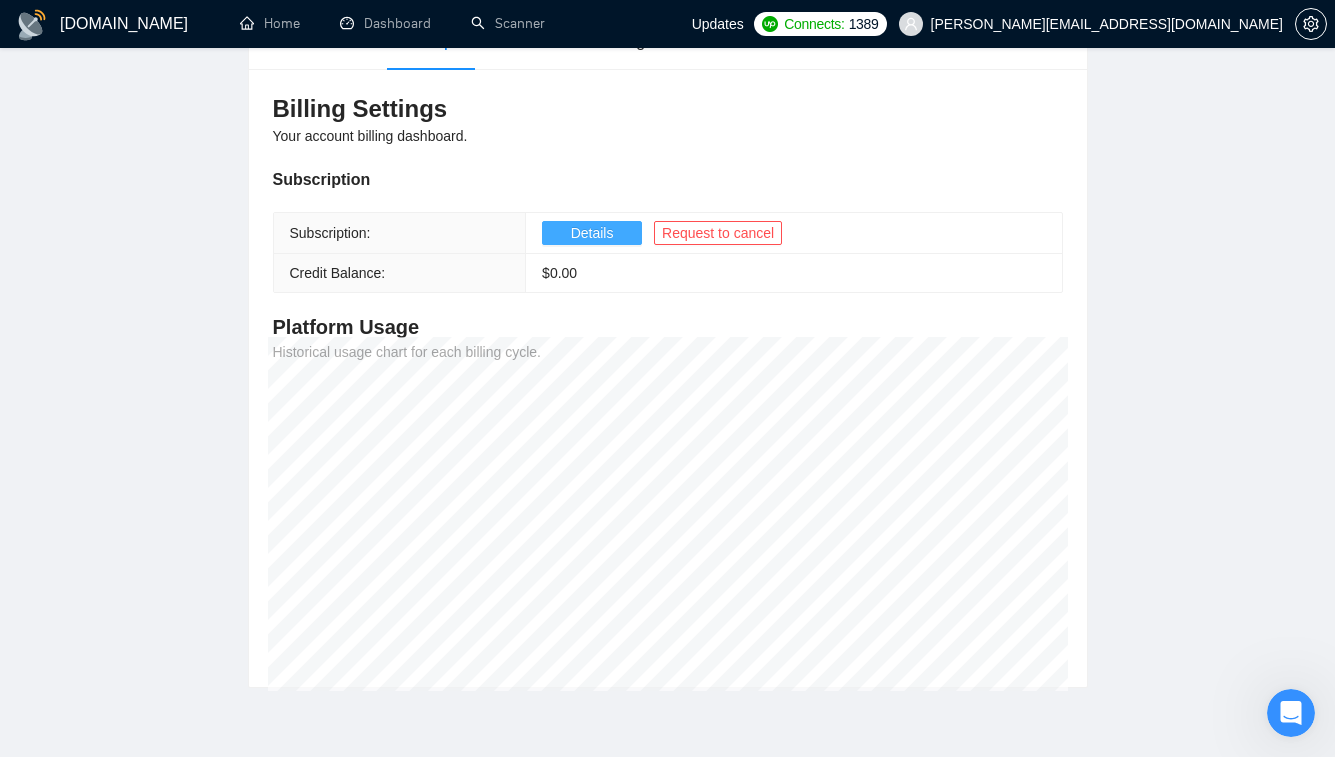 click on "Details" at bounding box center [592, 233] 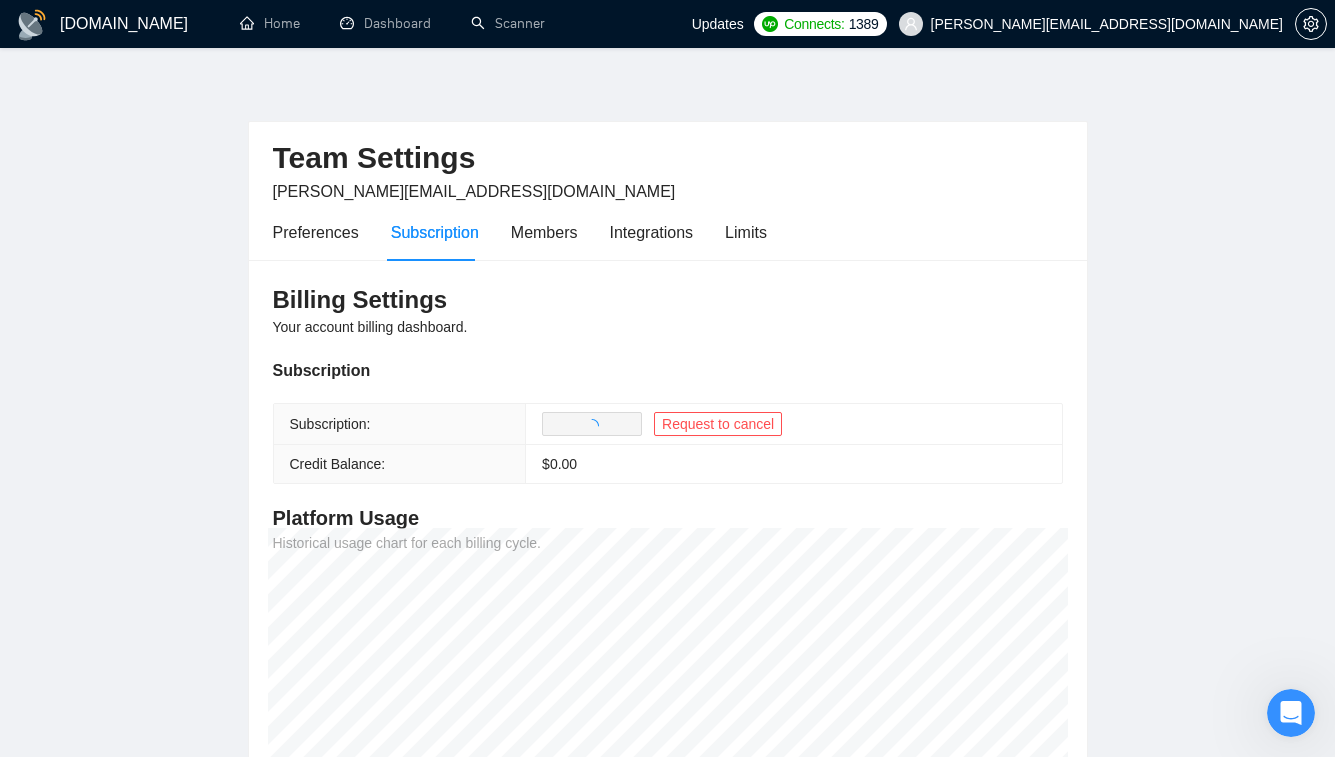 scroll, scrollTop: 0, scrollLeft: 0, axis: both 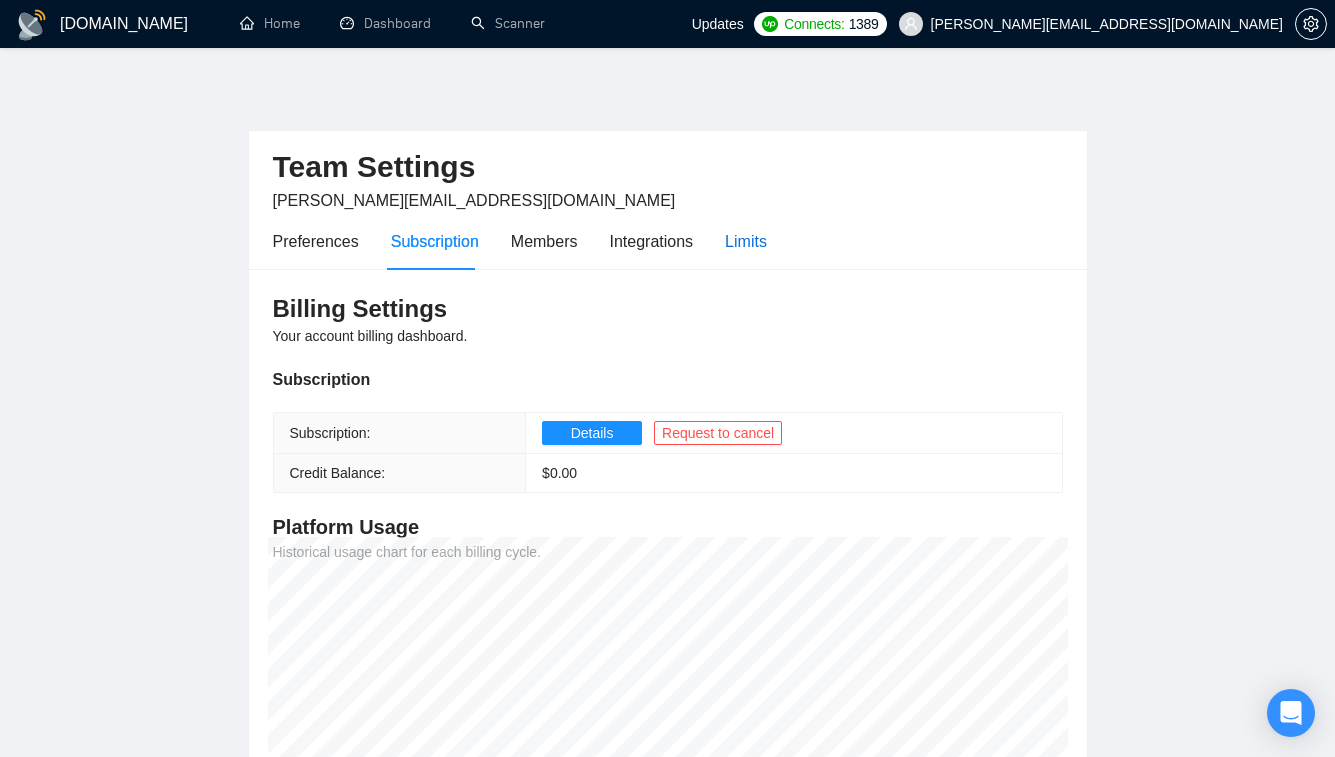 click on "Limits" at bounding box center (746, 241) 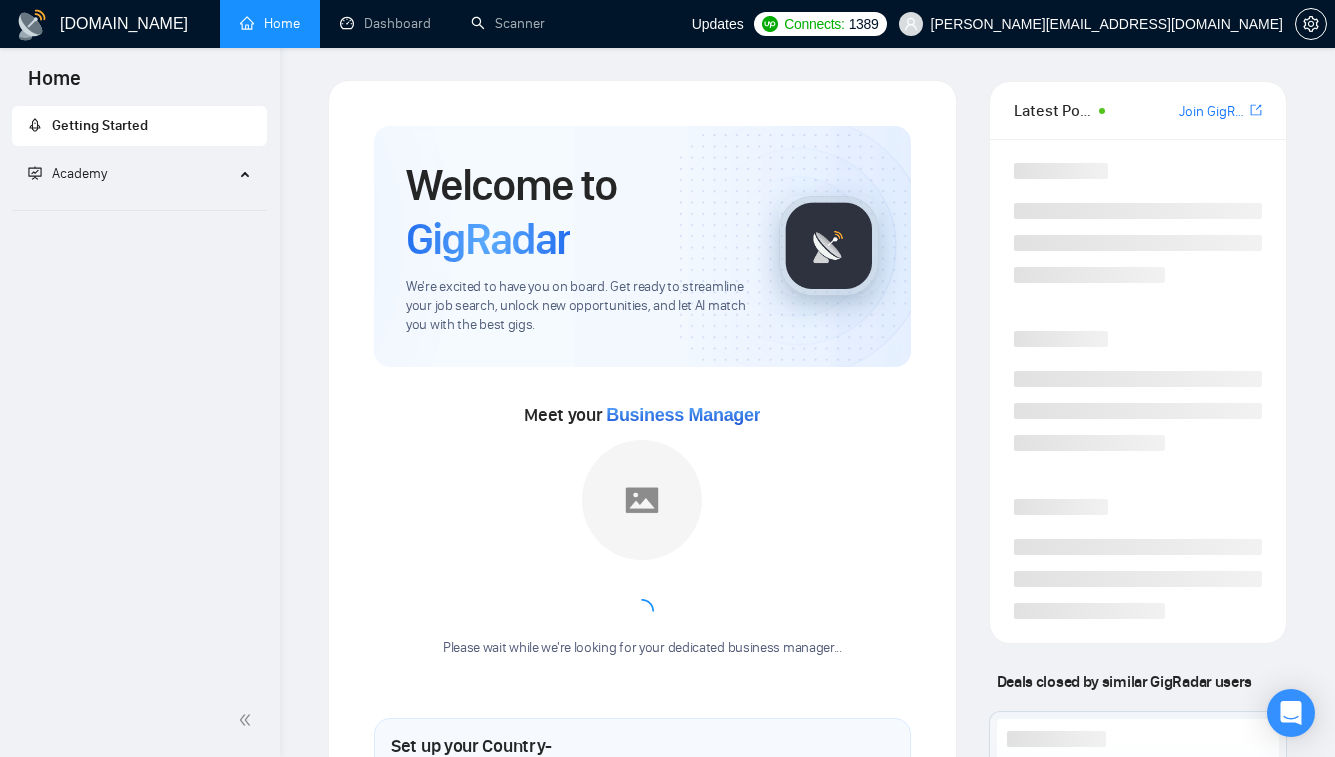 scroll, scrollTop: 0, scrollLeft: 0, axis: both 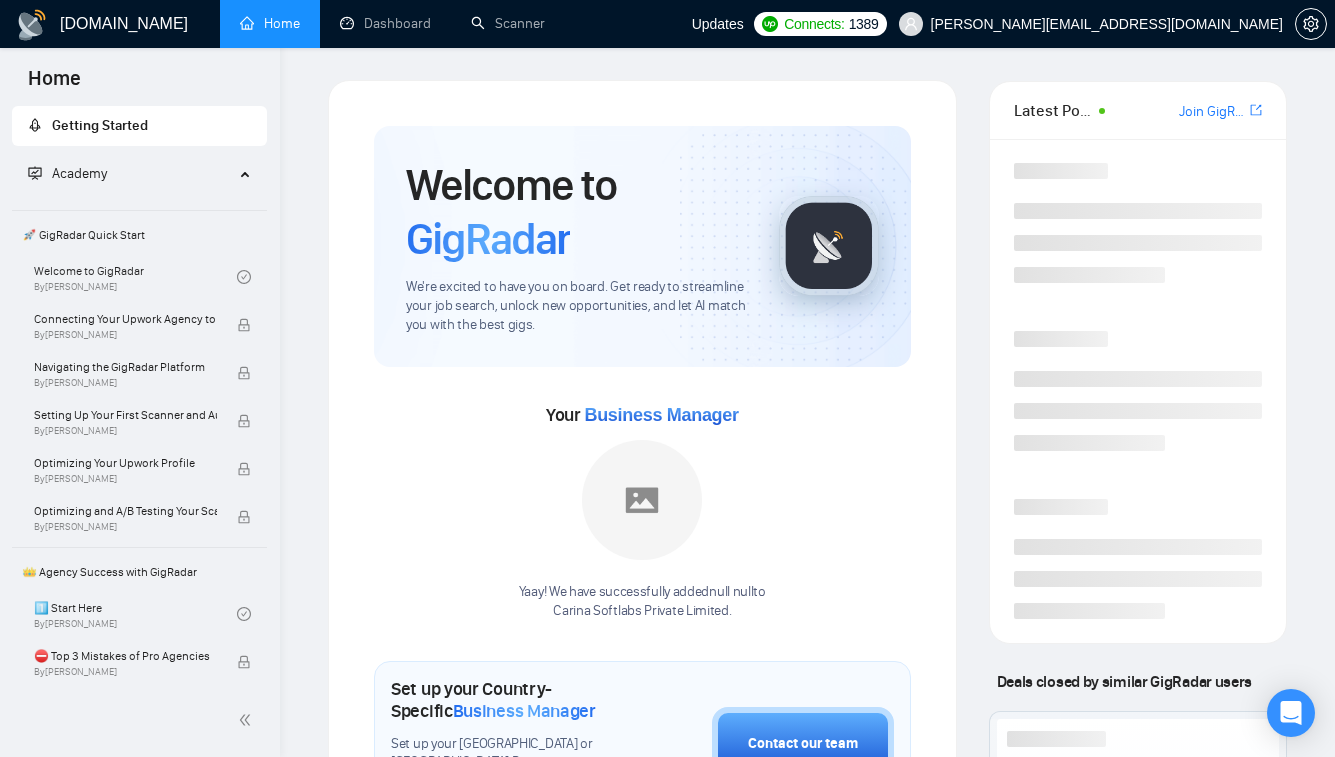 click at bounding box center [1291, 713] 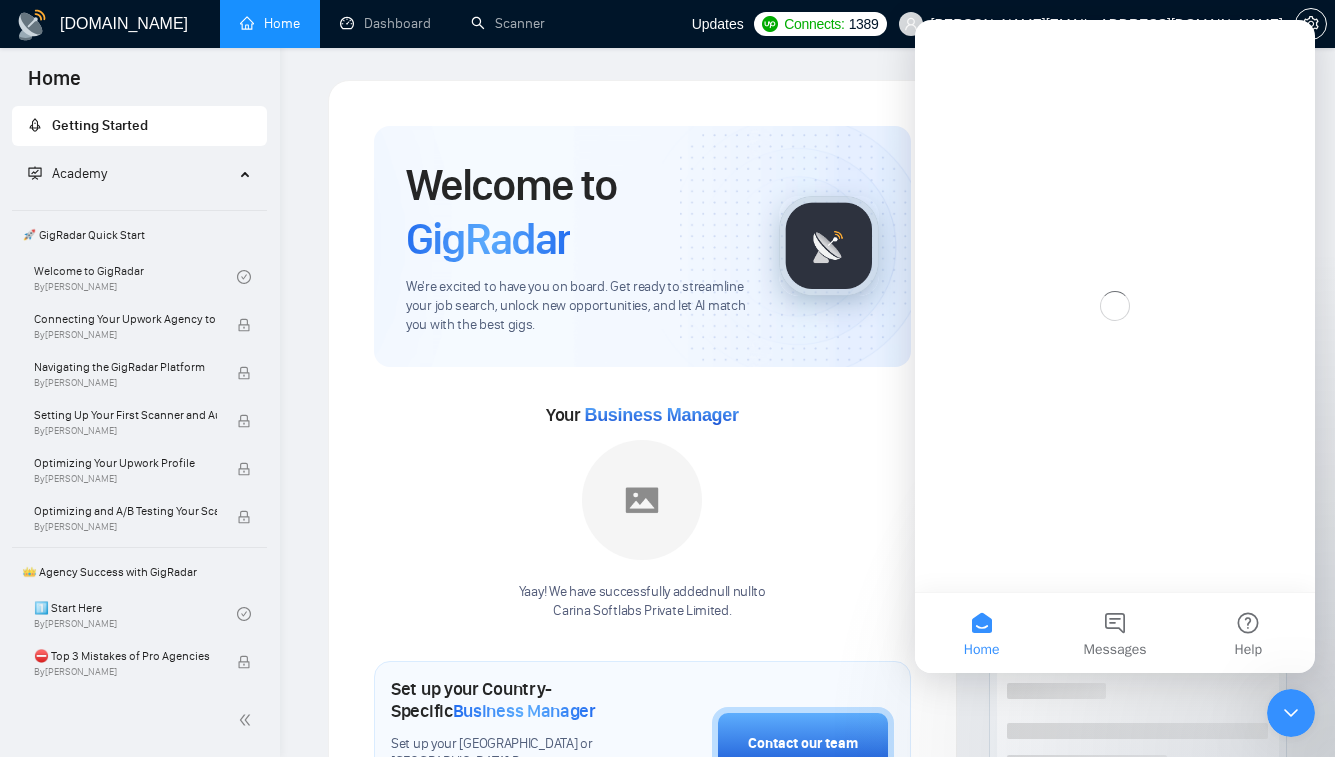 scroll, scrollTop: 0, scrollLeft: 0, axis: both 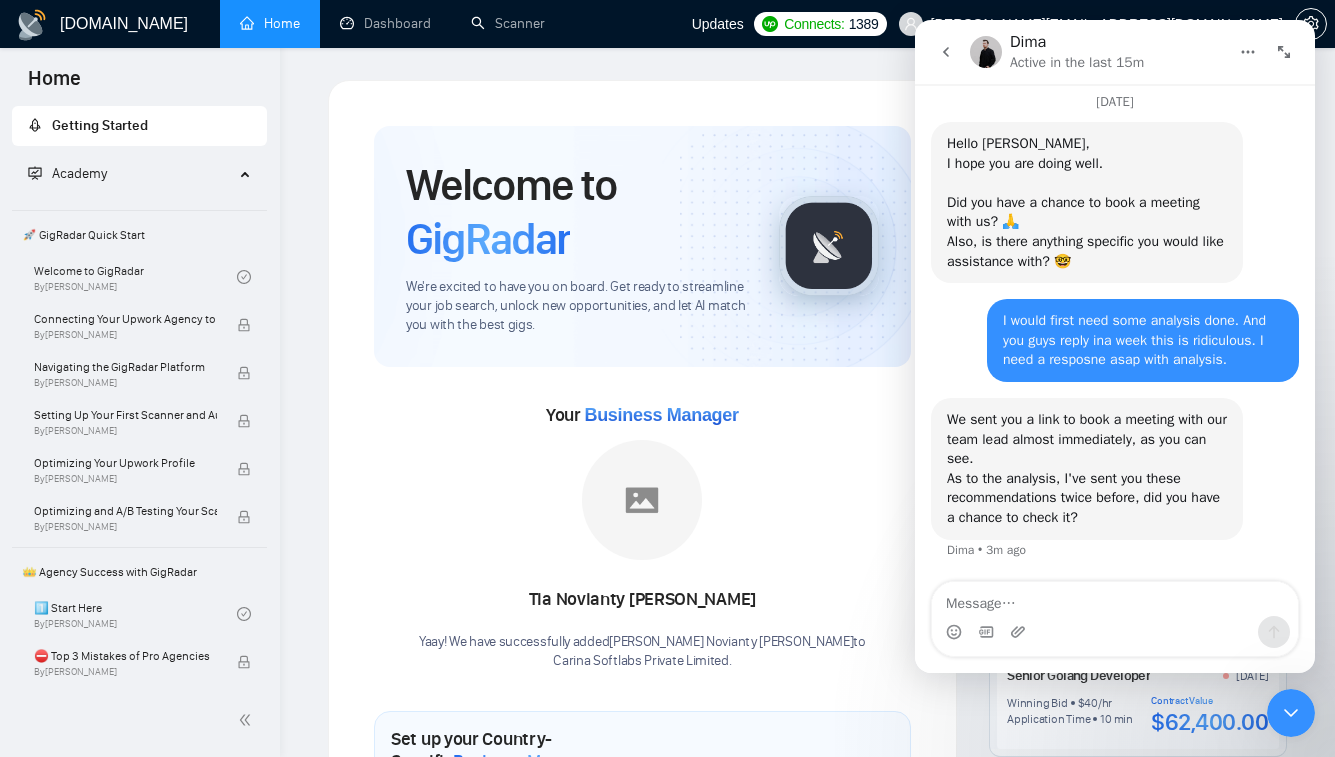 click at bounding box center [1115, 599] 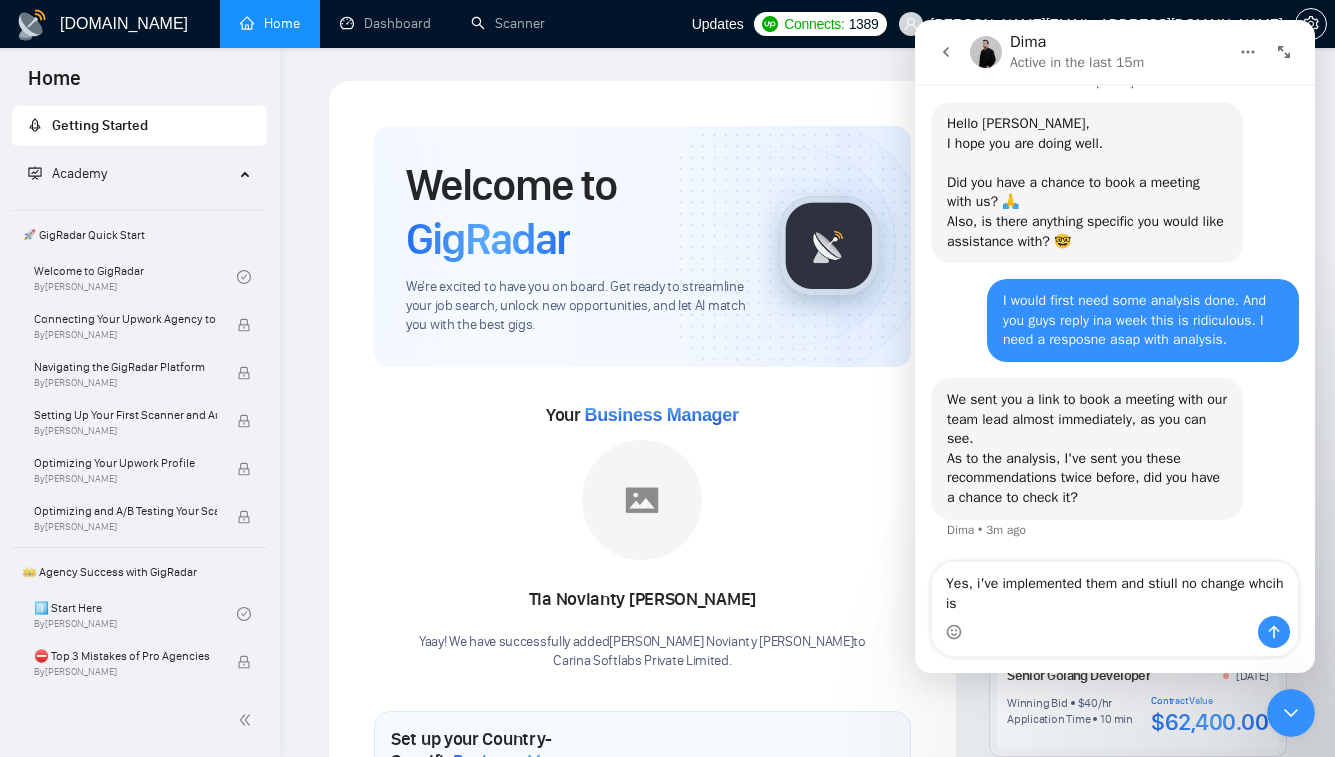 scroll, scrollTop: 2007, scrollLeft: 0, axis: vertical 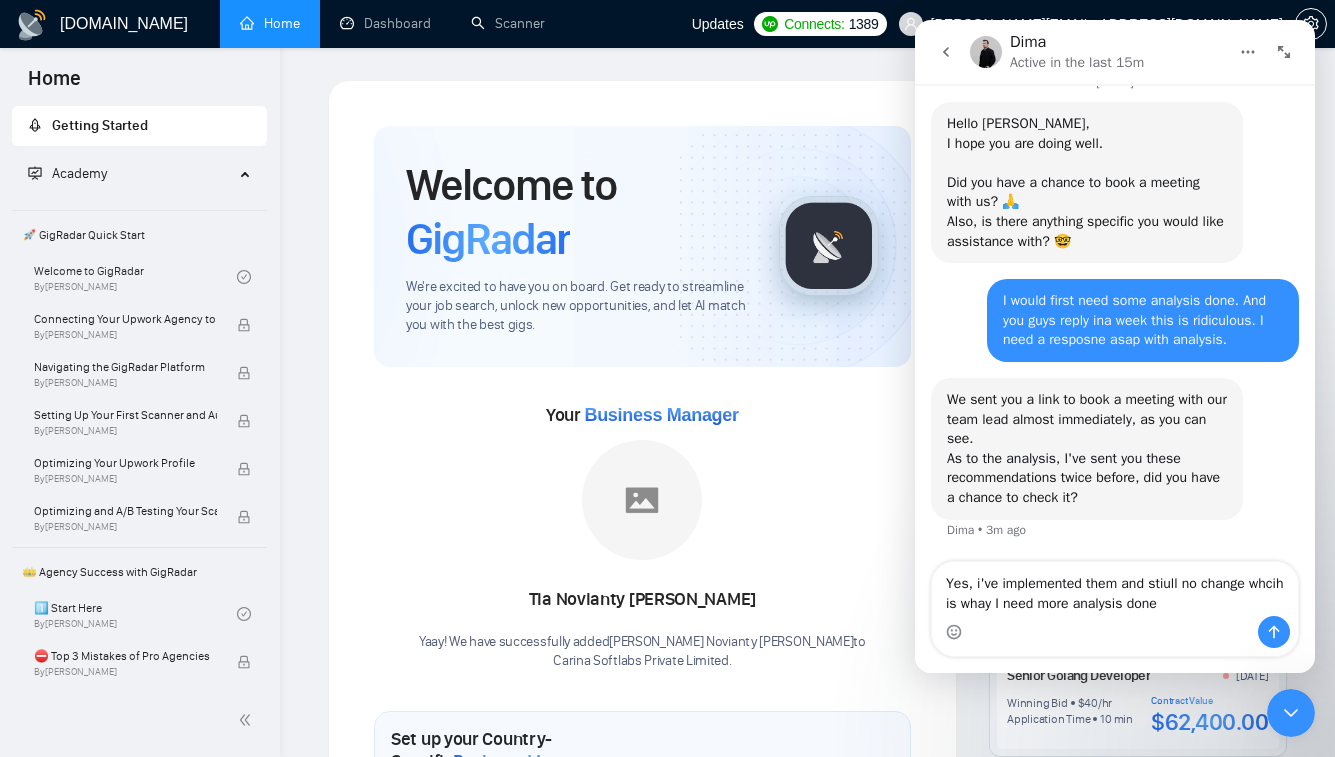 type on "Yes, i've implemented them and stiull no change whcih is whay I need more analysis done." 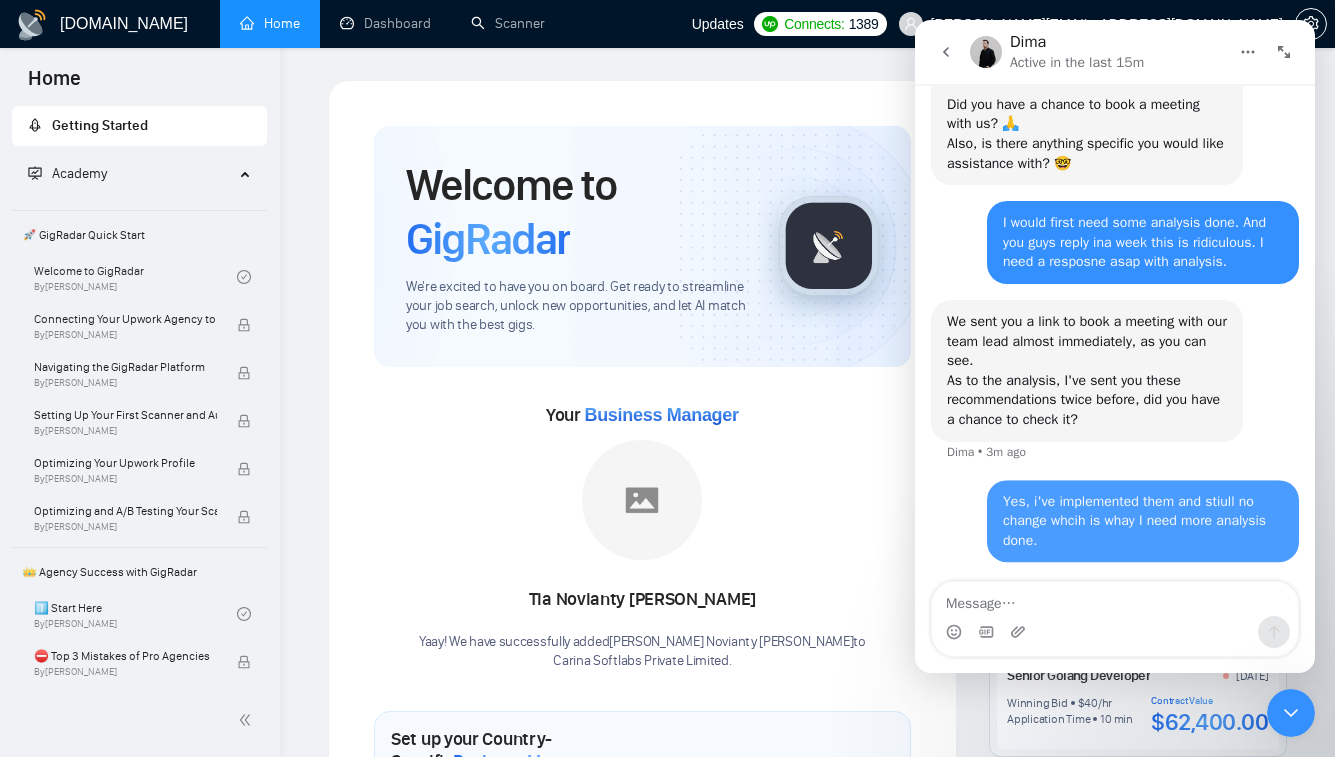 scroll, scrollTop: 2086, scrollLeft: 0, axis: vertical 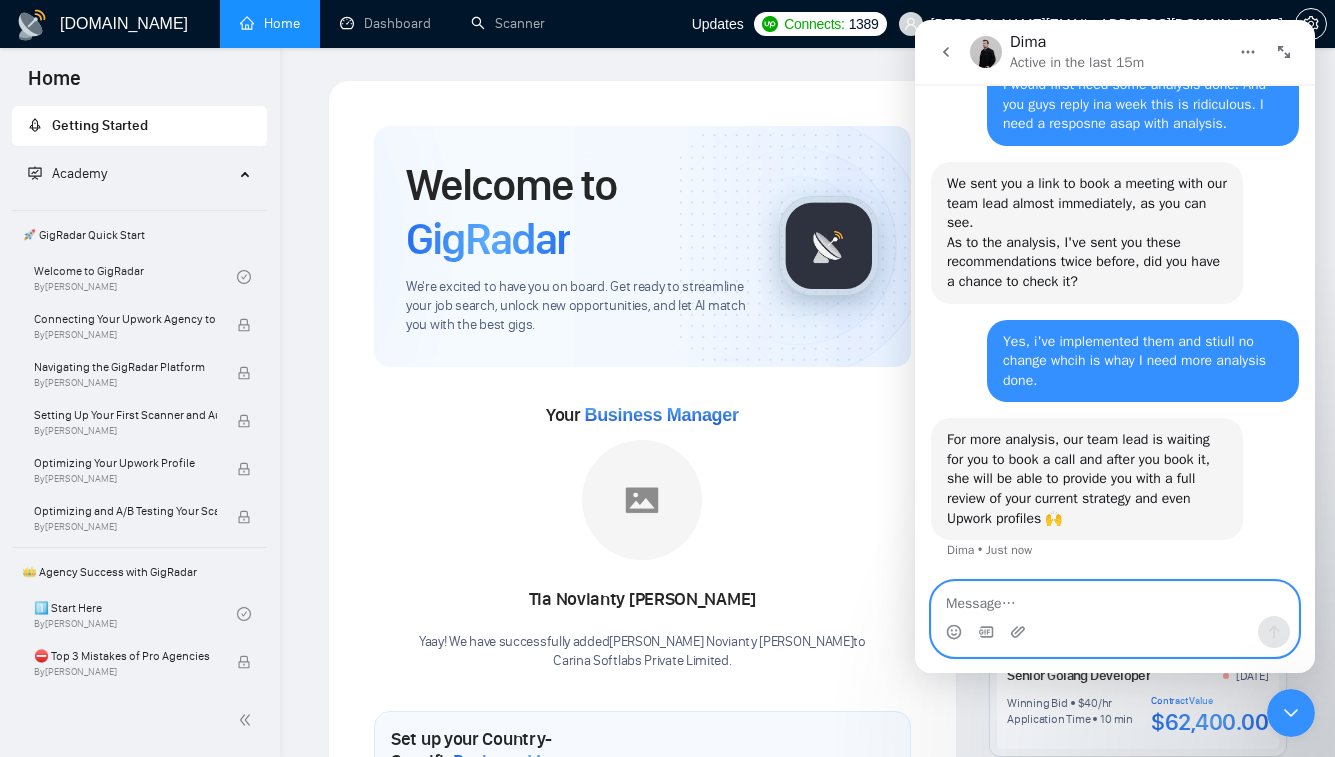 click at bounding box center [1115, 599] 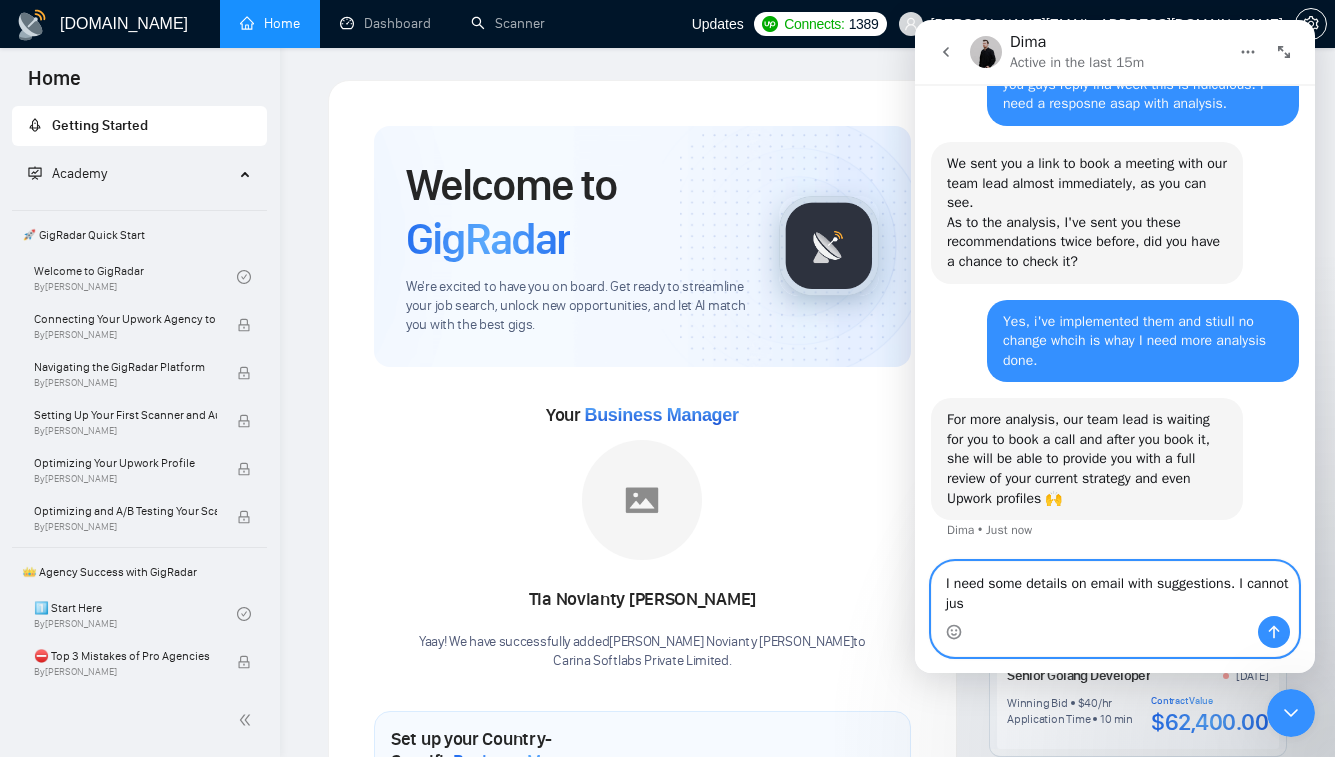 scroll, scrollTop: 2243, scrollLeft: 0, axis: vertical 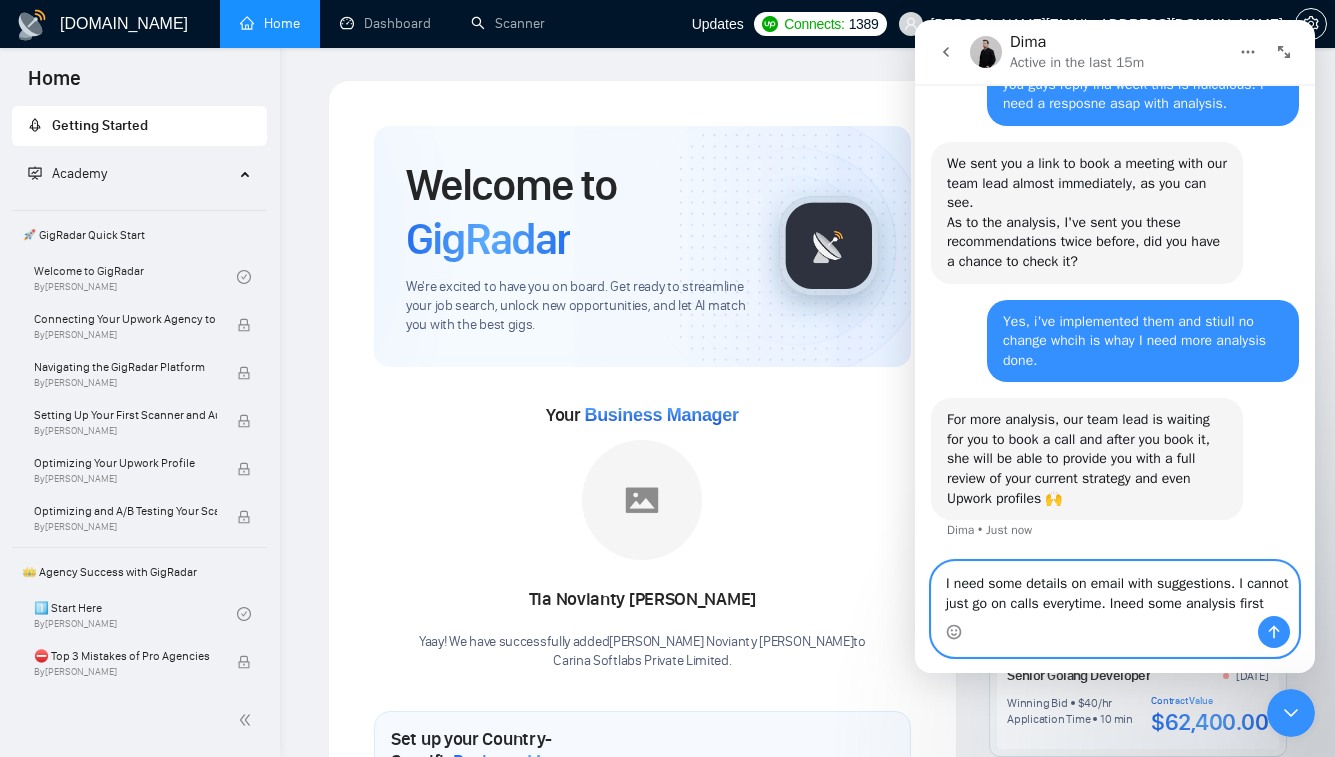 type on "I need some details on email with suggestions. I cannot just go on calls everytime. Ineed some analysis first" 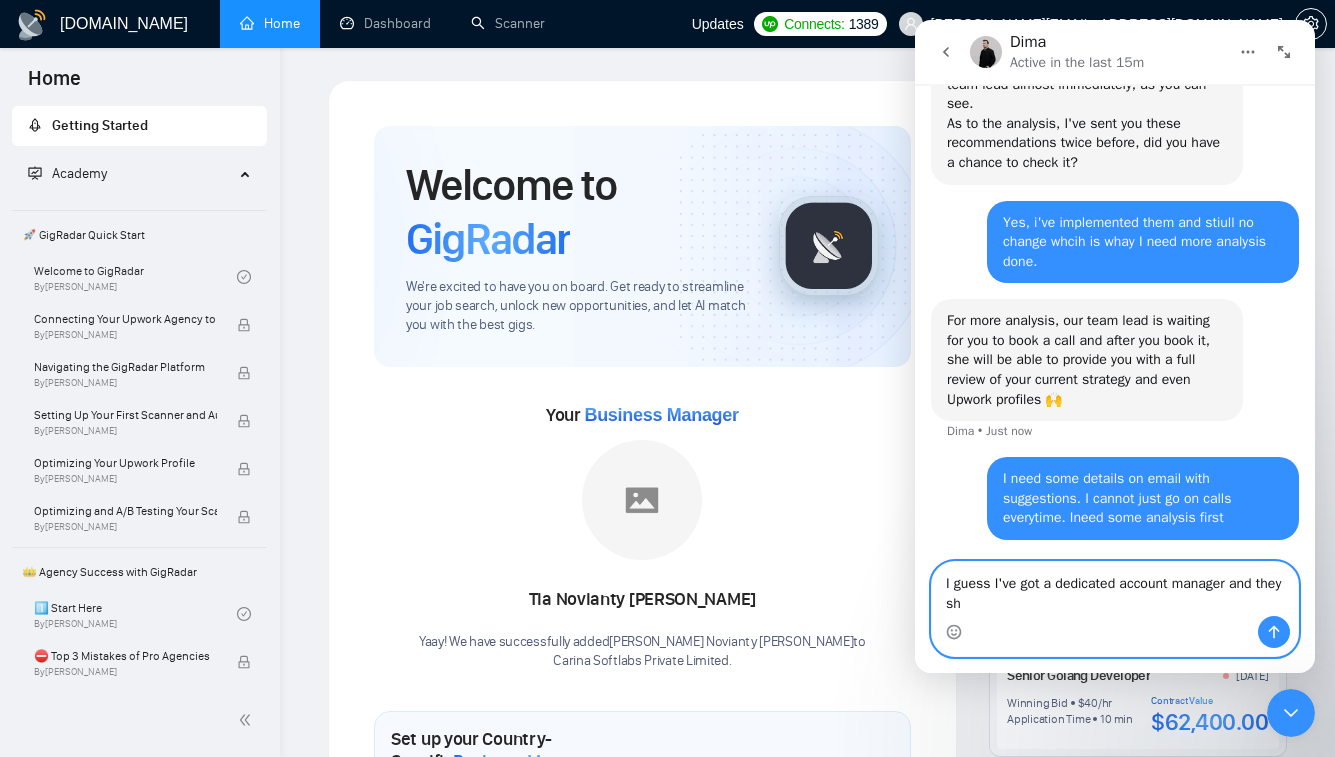 scroll, scrollTop: 2342, scrollLeft: 0, axis: vertical 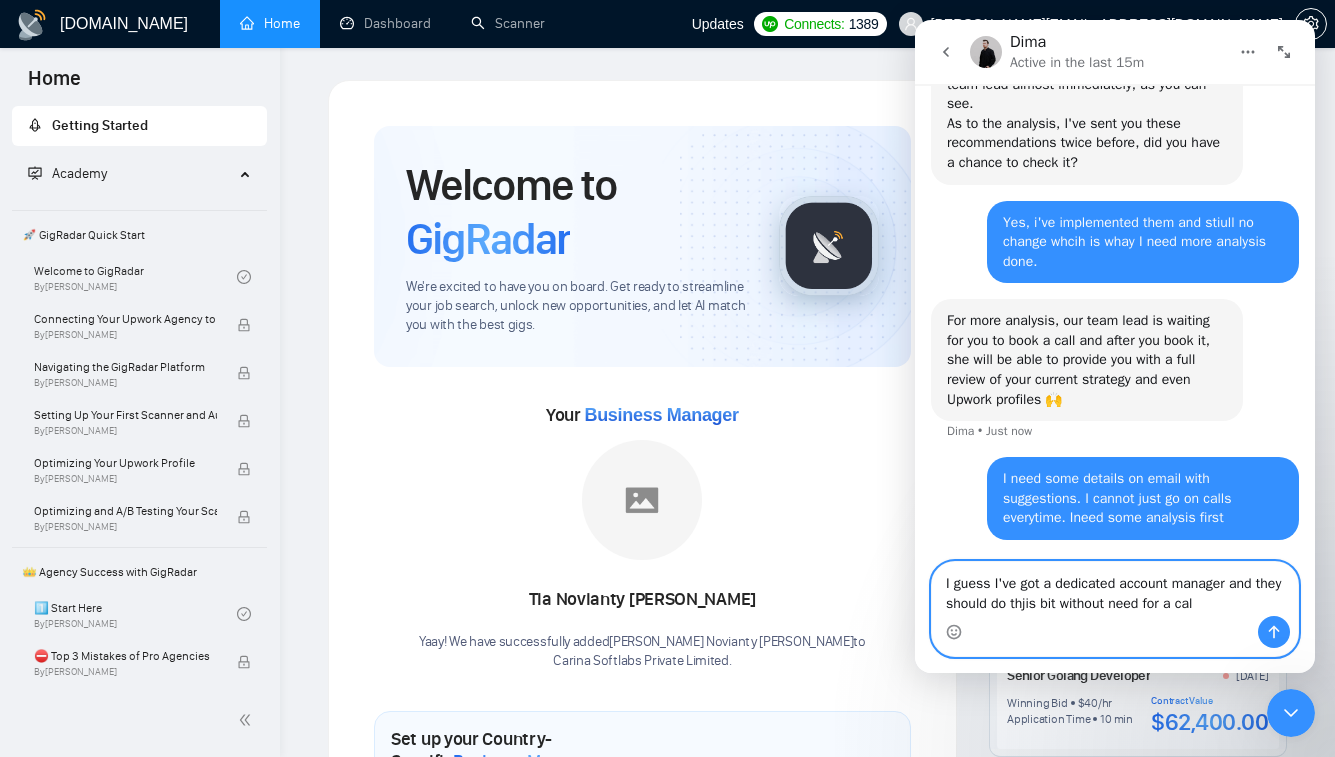 type on "I guess I've got a dedicated account manager and they should do thjis bit without need for a call" 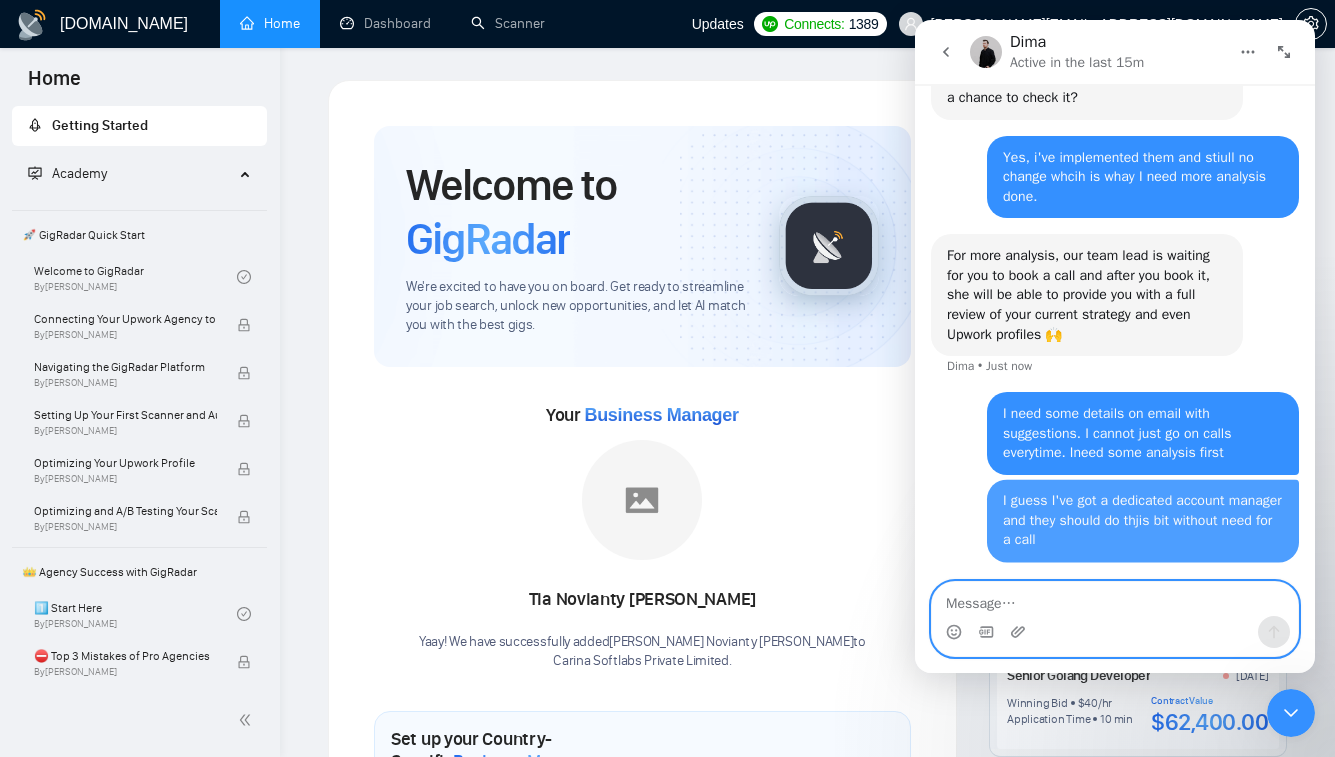 scroll, scrollTop: 2407, scrollLeft: 0, axis: vertical 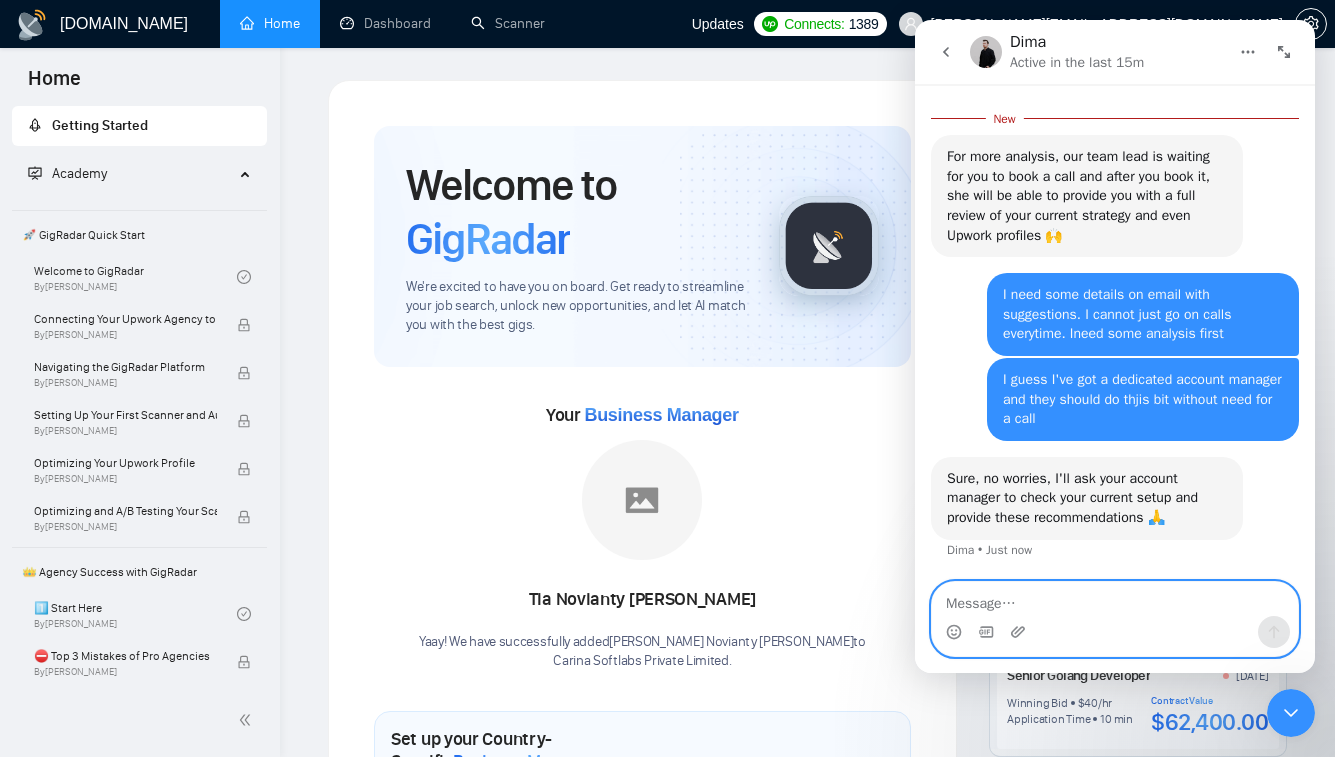 click at bounding box center (1115, 599) 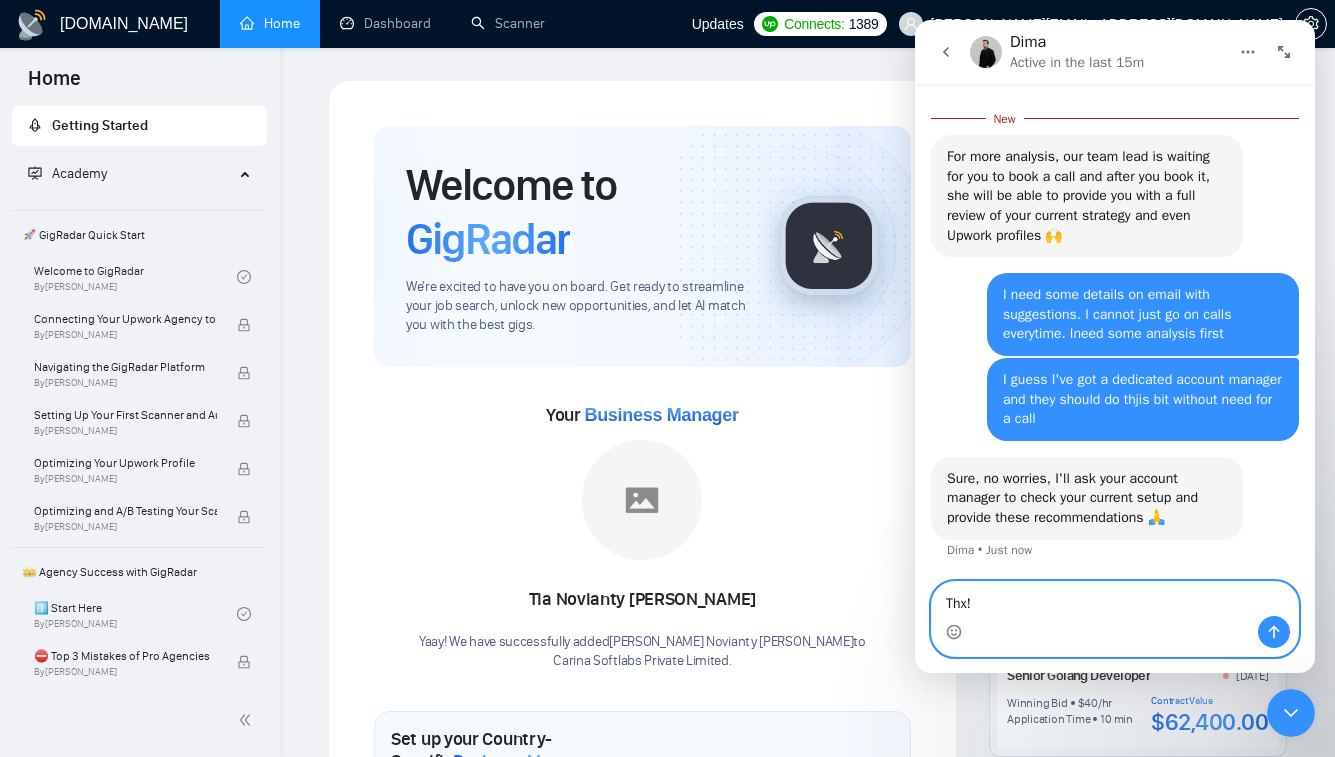 type on "Thx!!" 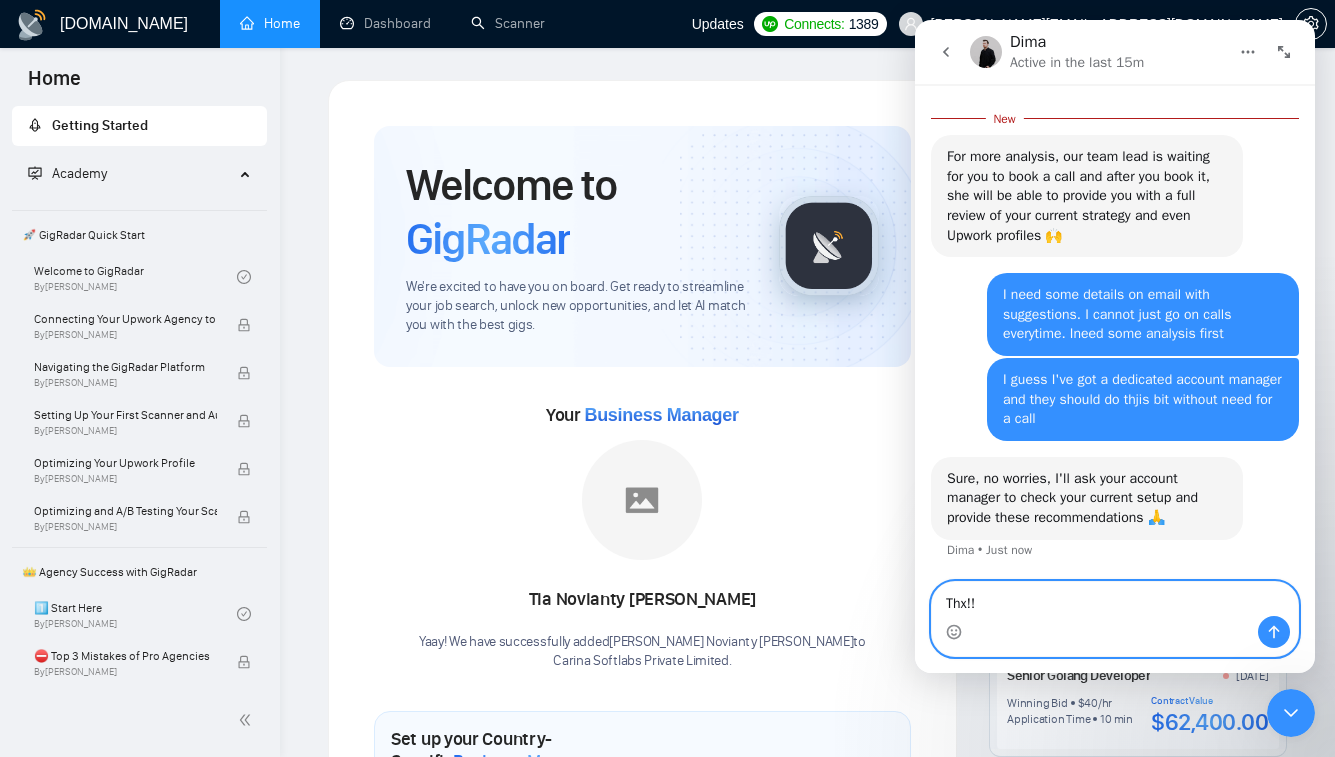 type 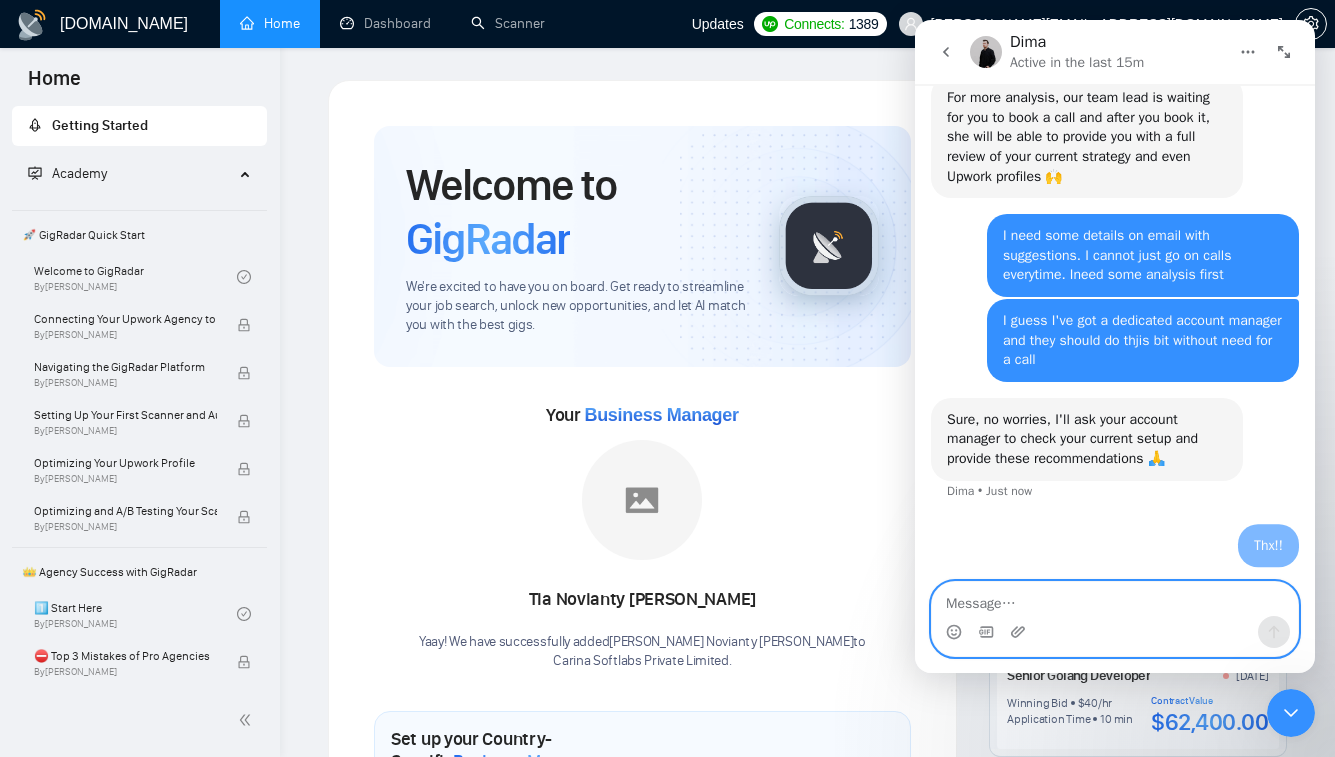 scroll, scrollTop: 2565, scrollLeft: 0, axis: vertical 